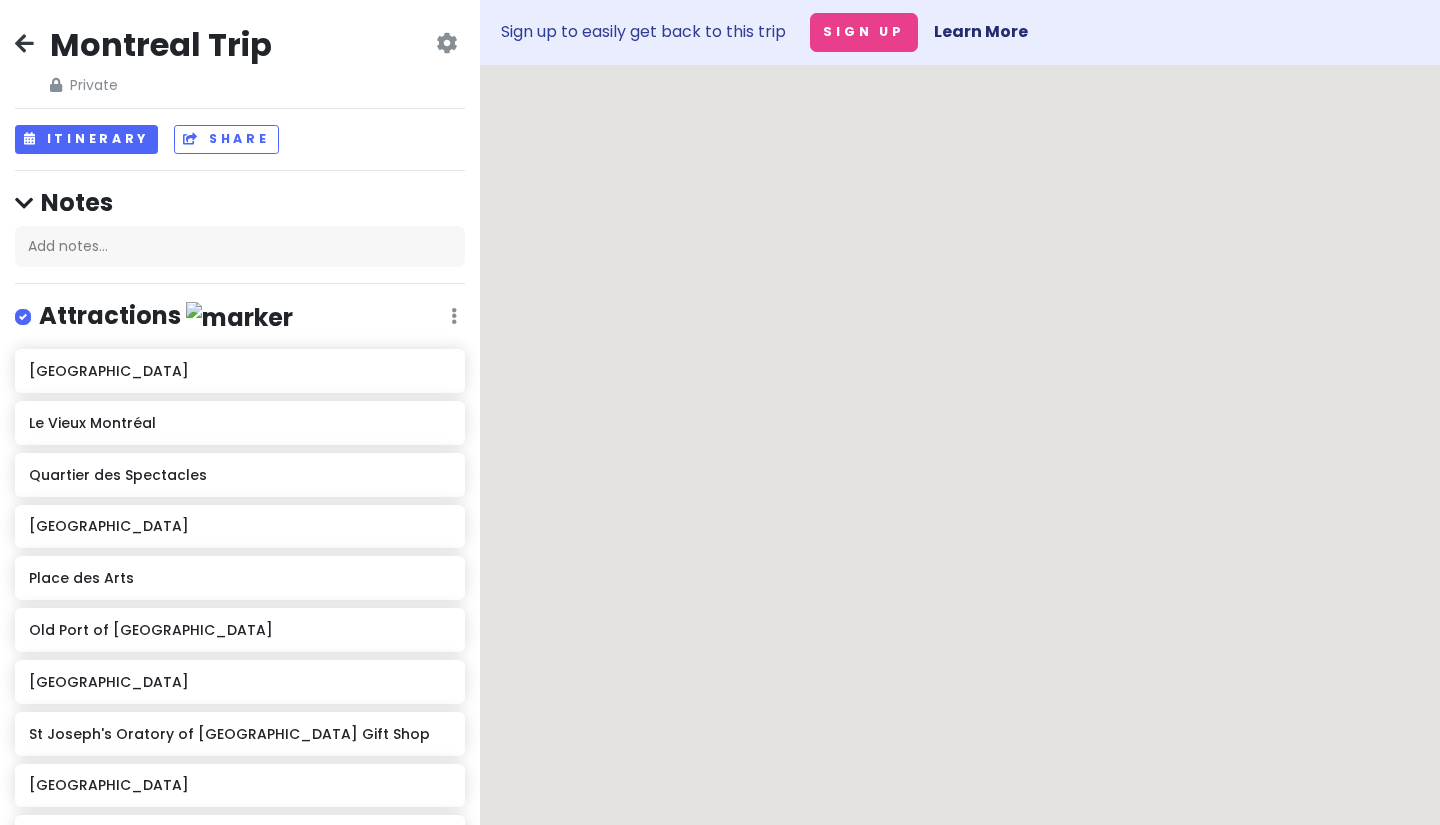 scroll, scrollTop: 0, scrollLeft: 0, axis: both 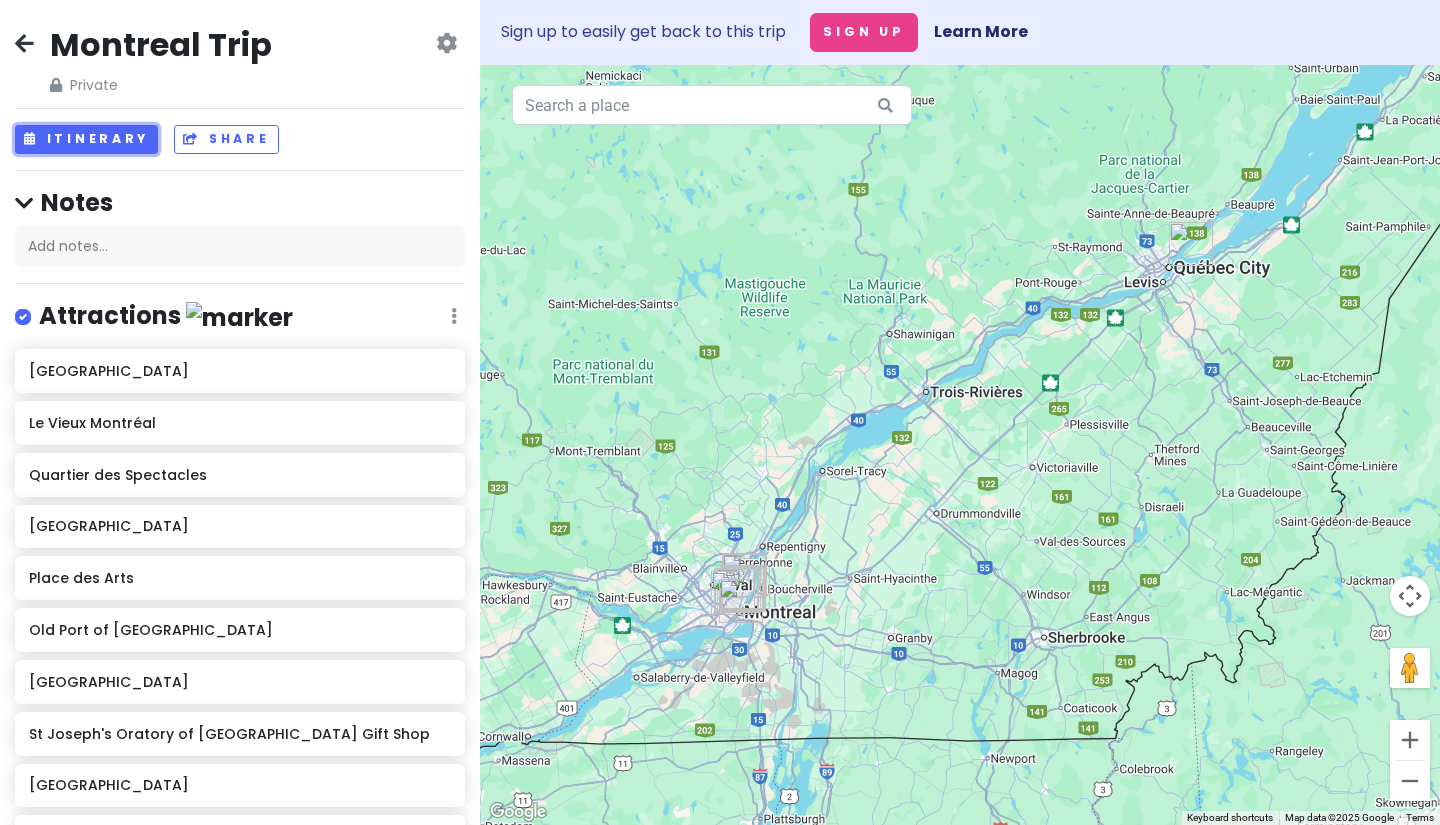 click on "Itinerary" at bounding box center [86, 139] 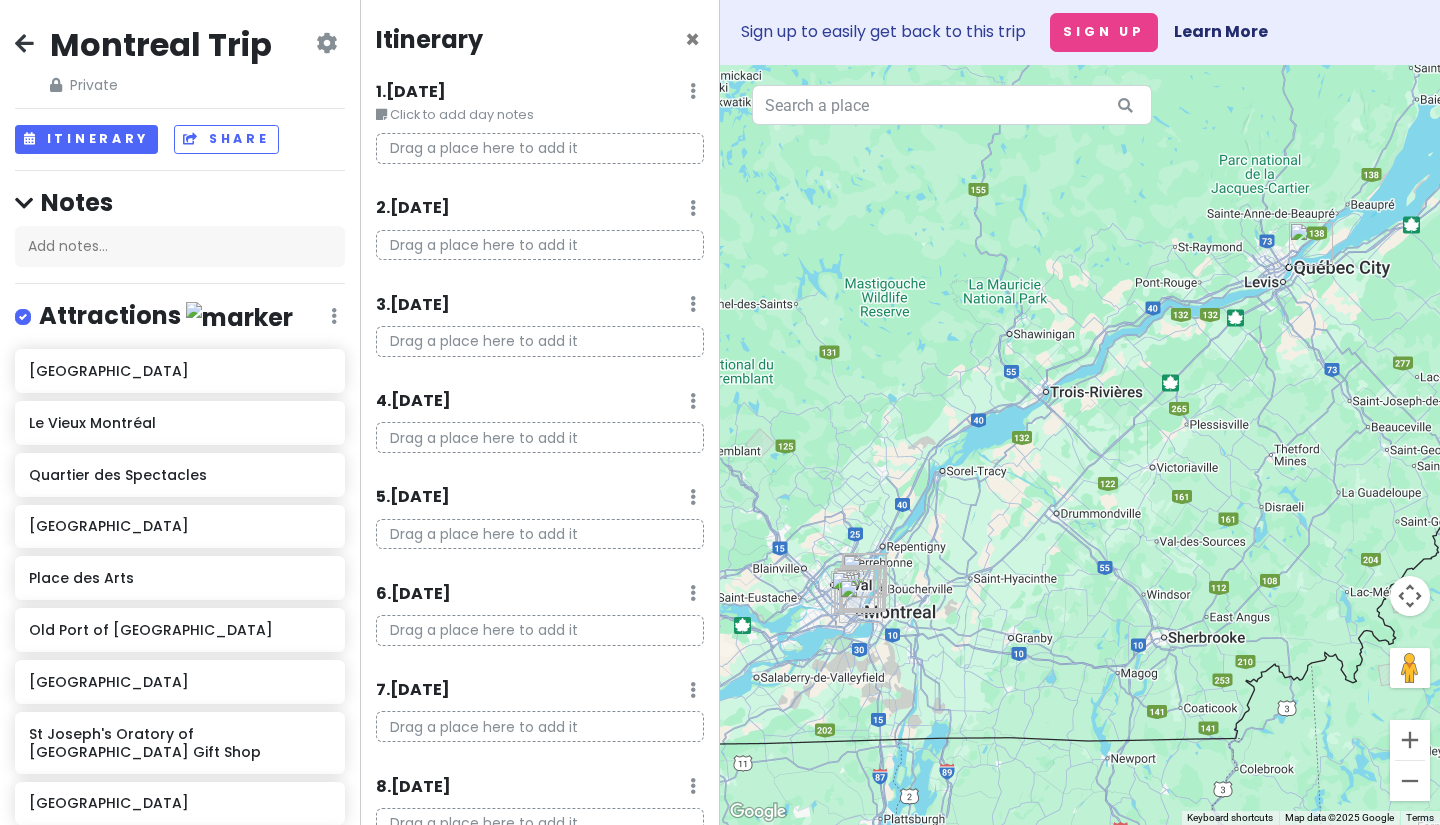 click on "1 .  [DATE] Edit Day Notes Delete Day" at bounding box center [540, 96] 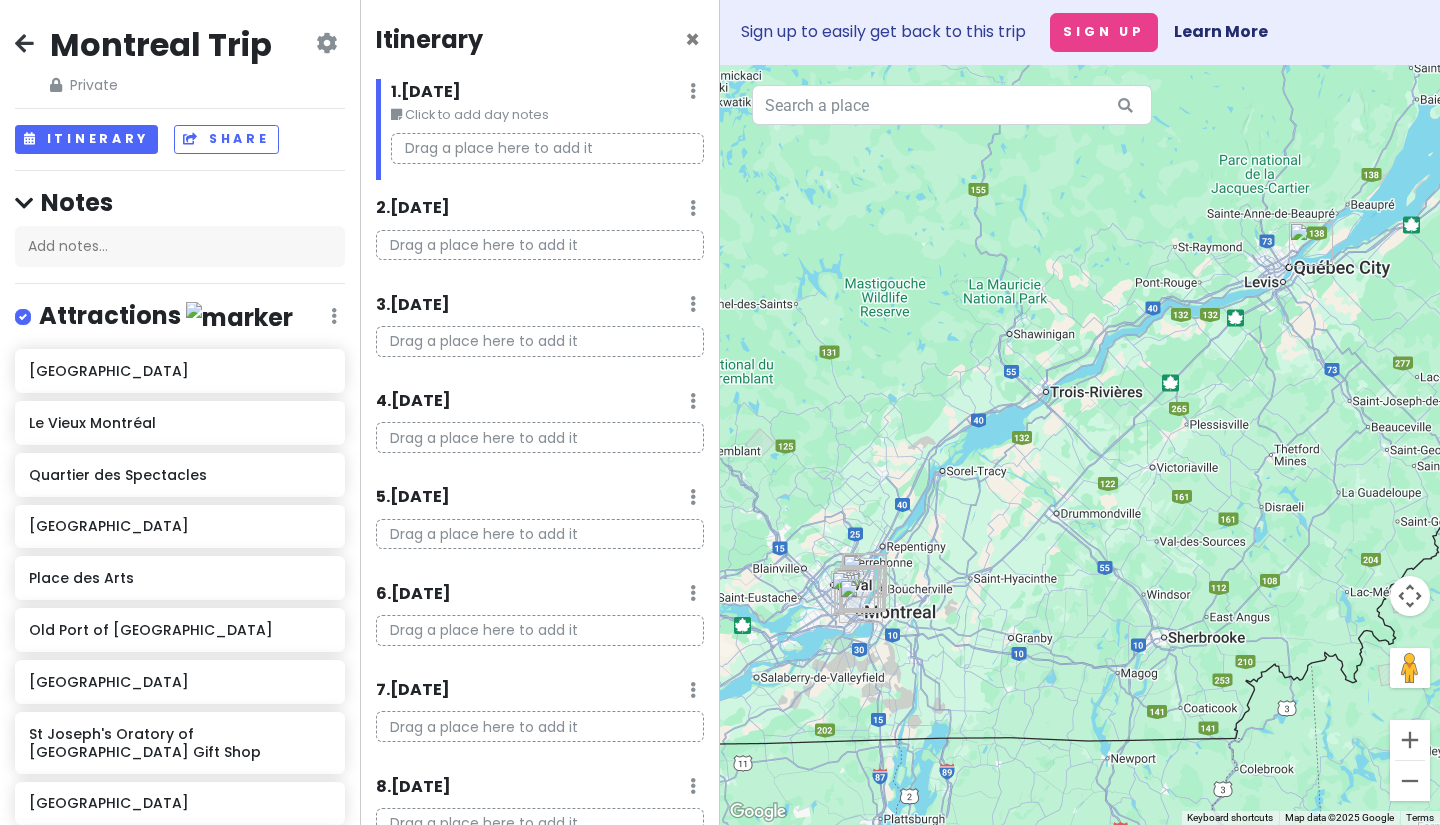 click on "1 .  [DATE]" at bounding box center (426, 92) 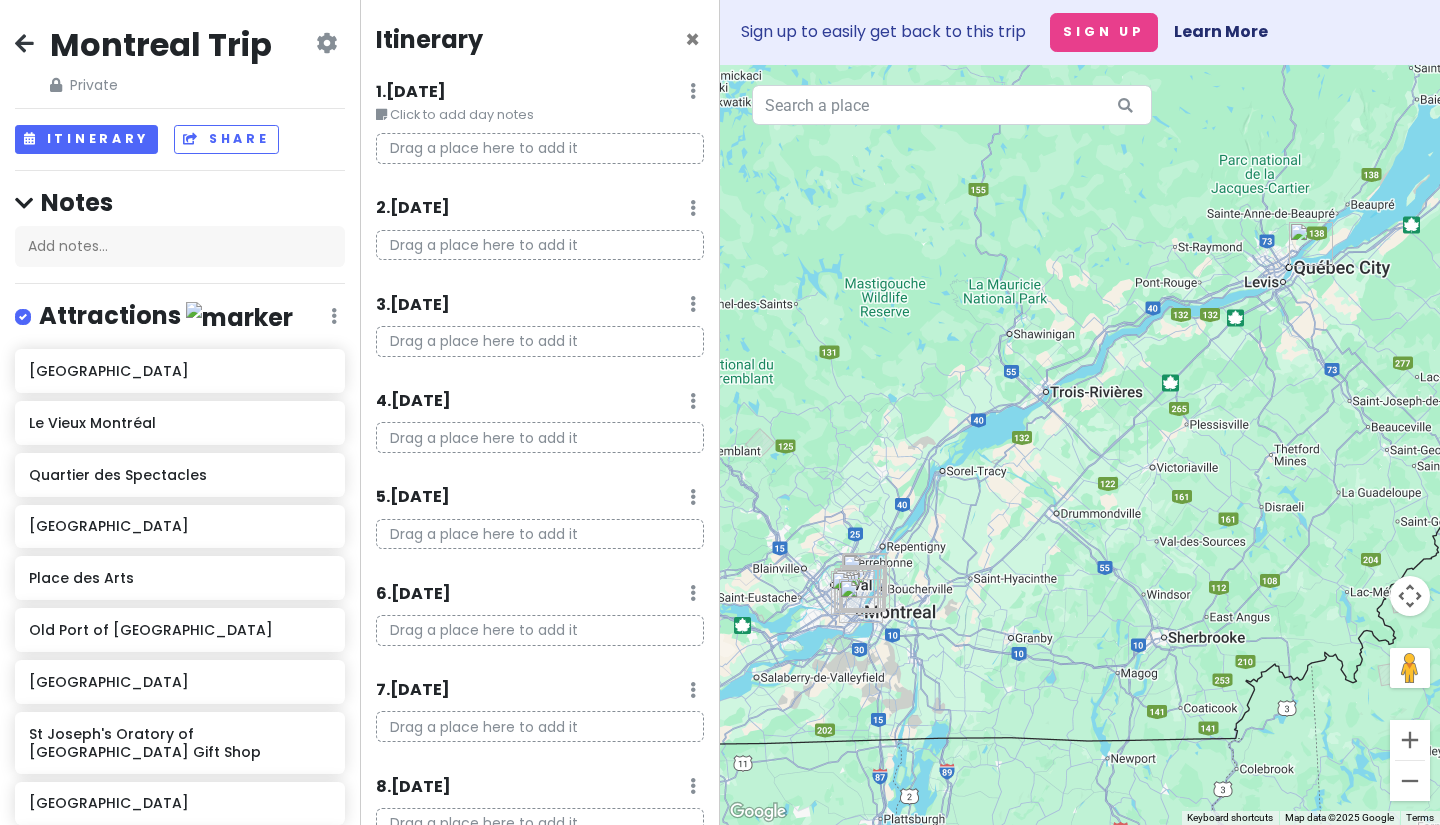 click at bounding box center (693, 91) 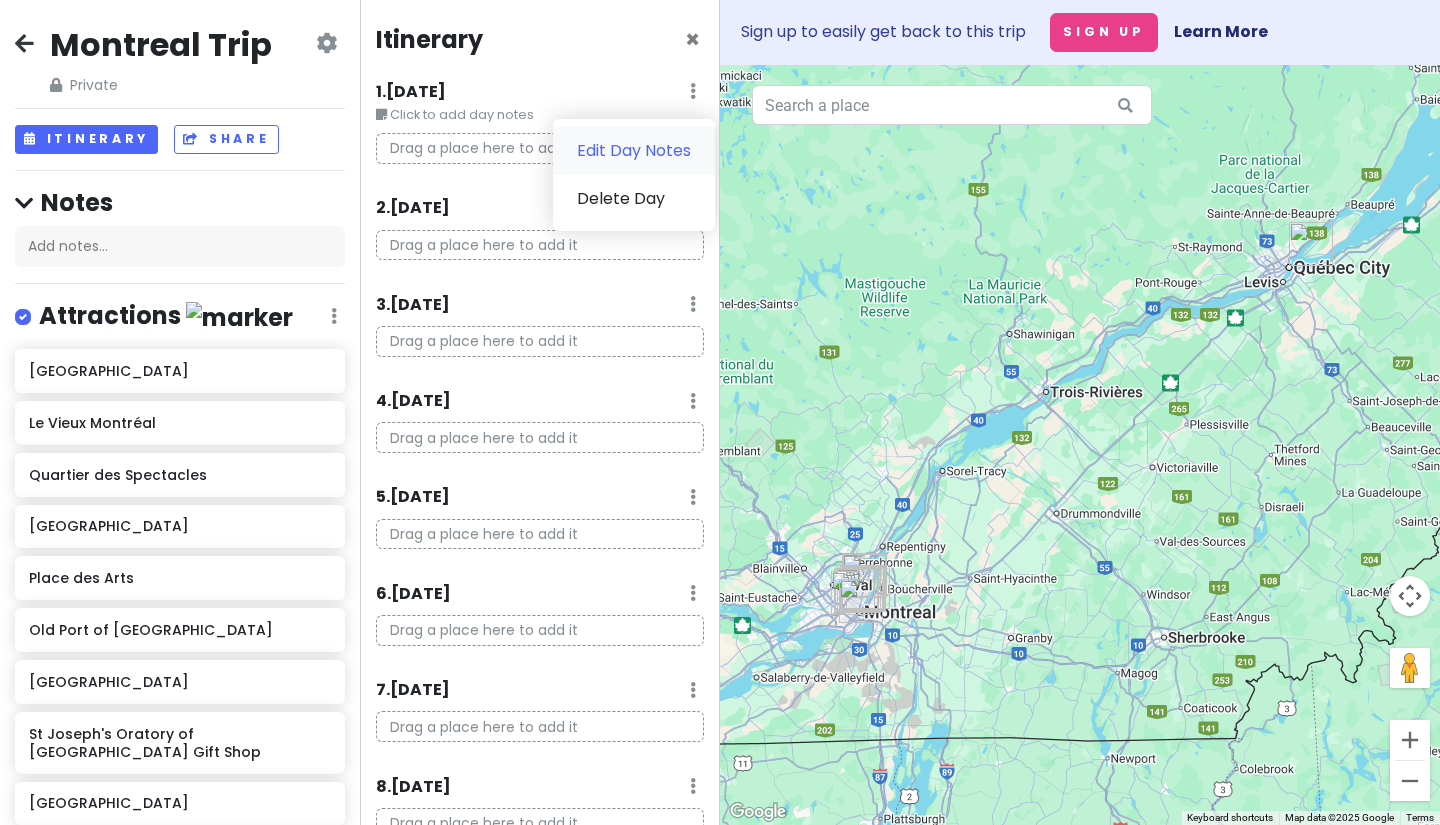 click on "Edit Day Notes" at bounding box center [634, 151] 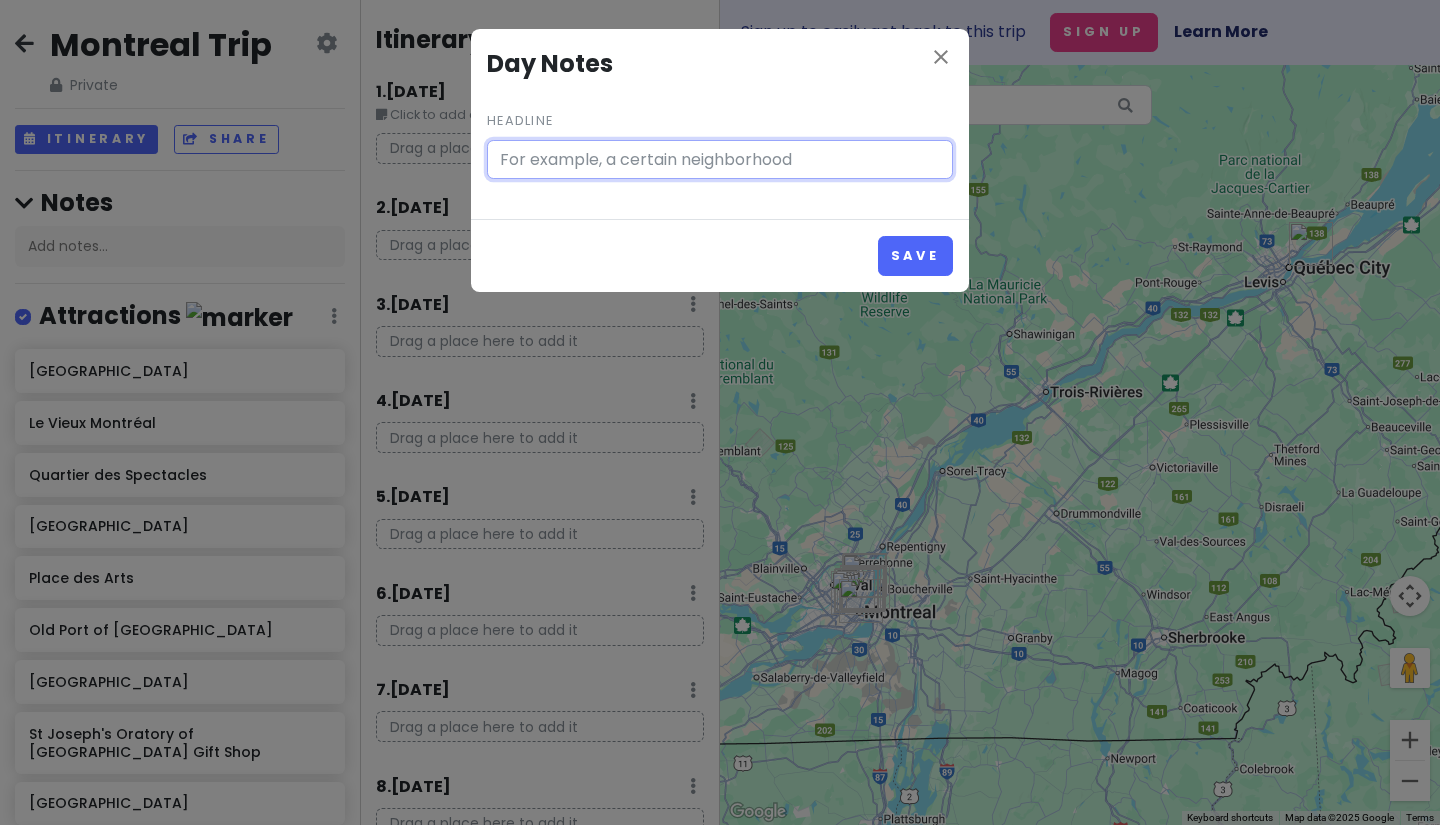 type on "Click to add day notes" 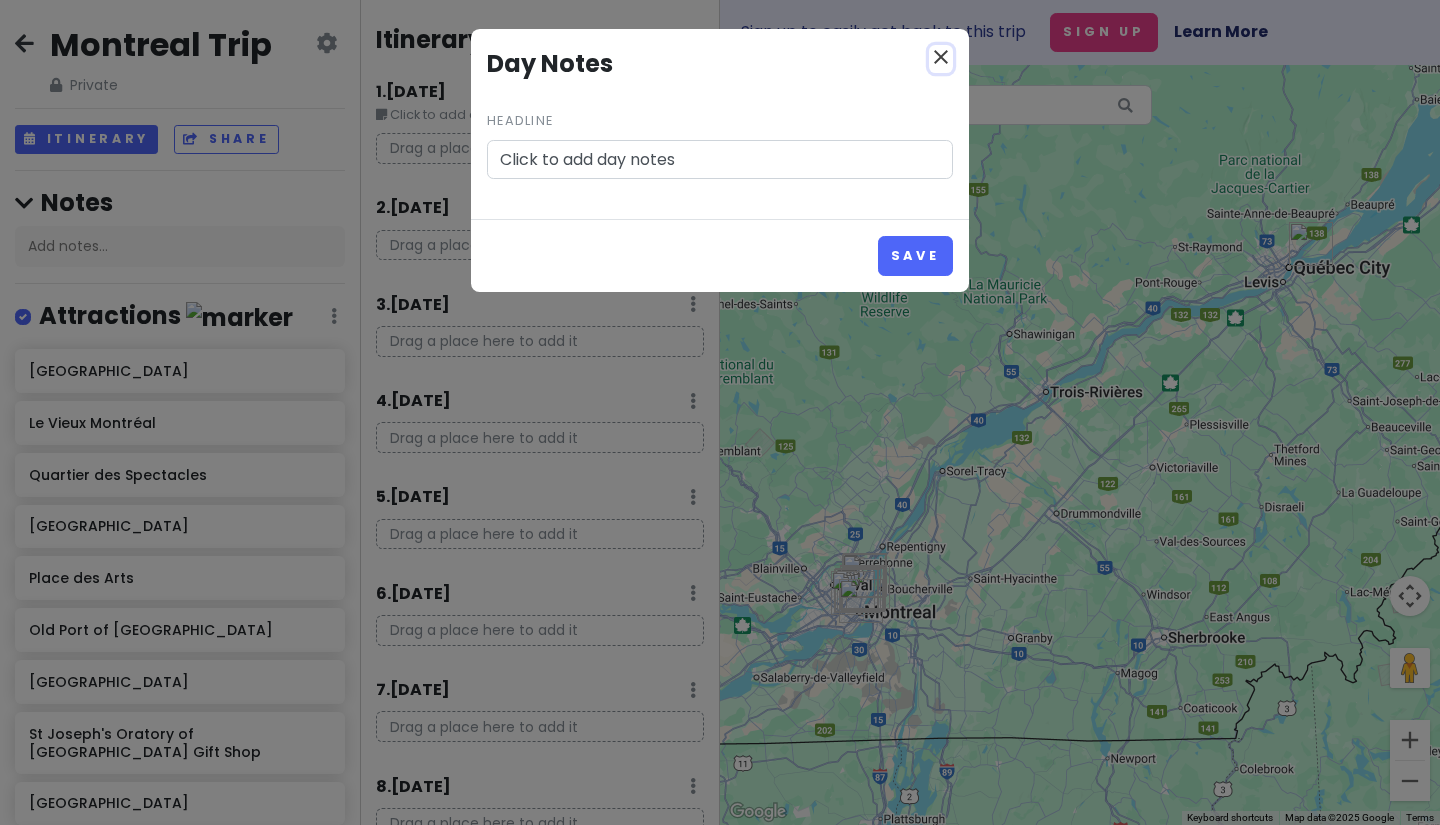 click on "close" at bounding box center (941, 57) 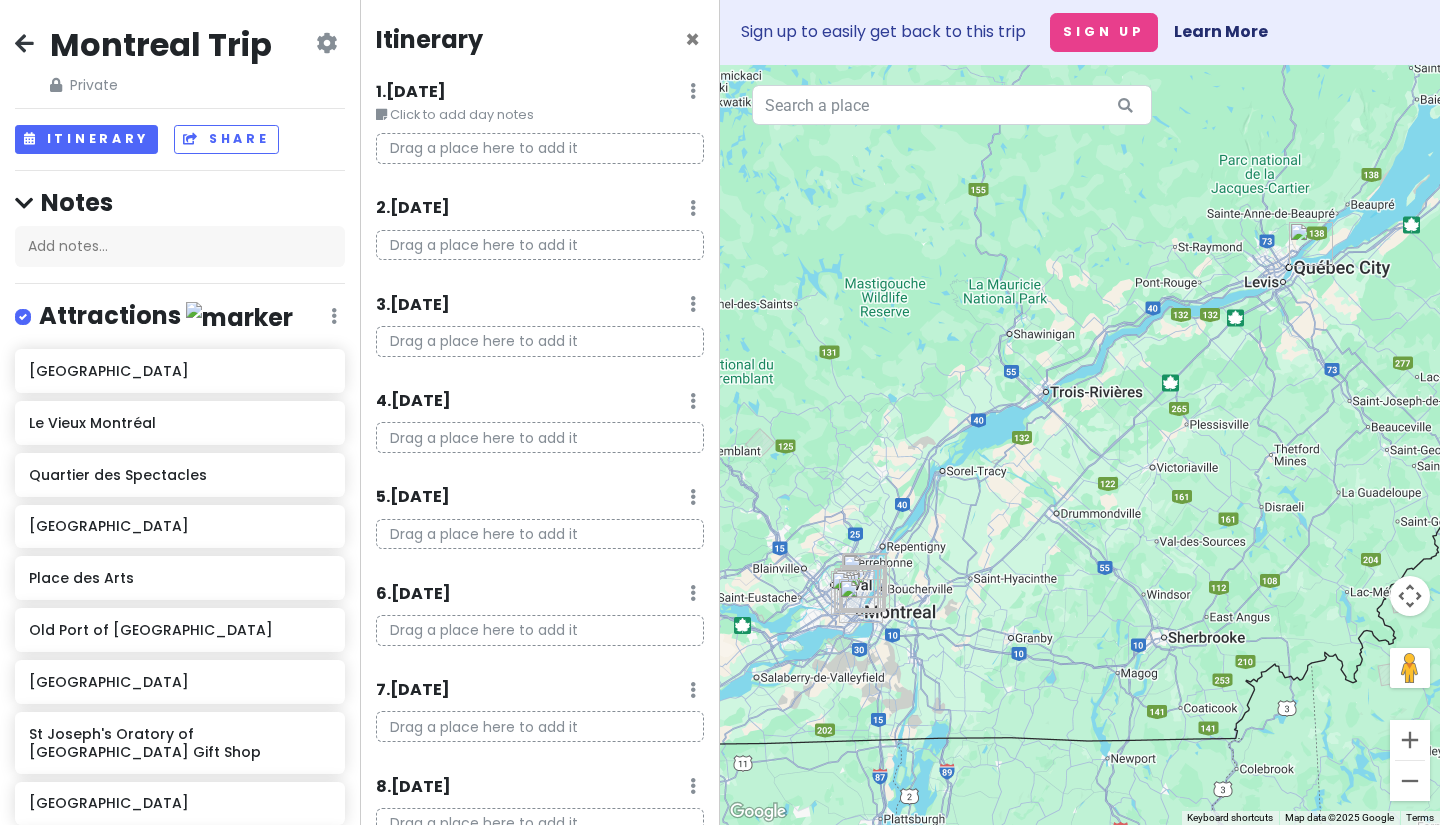 click on "1 .  [DATE]" at bounding box center [411, 92] 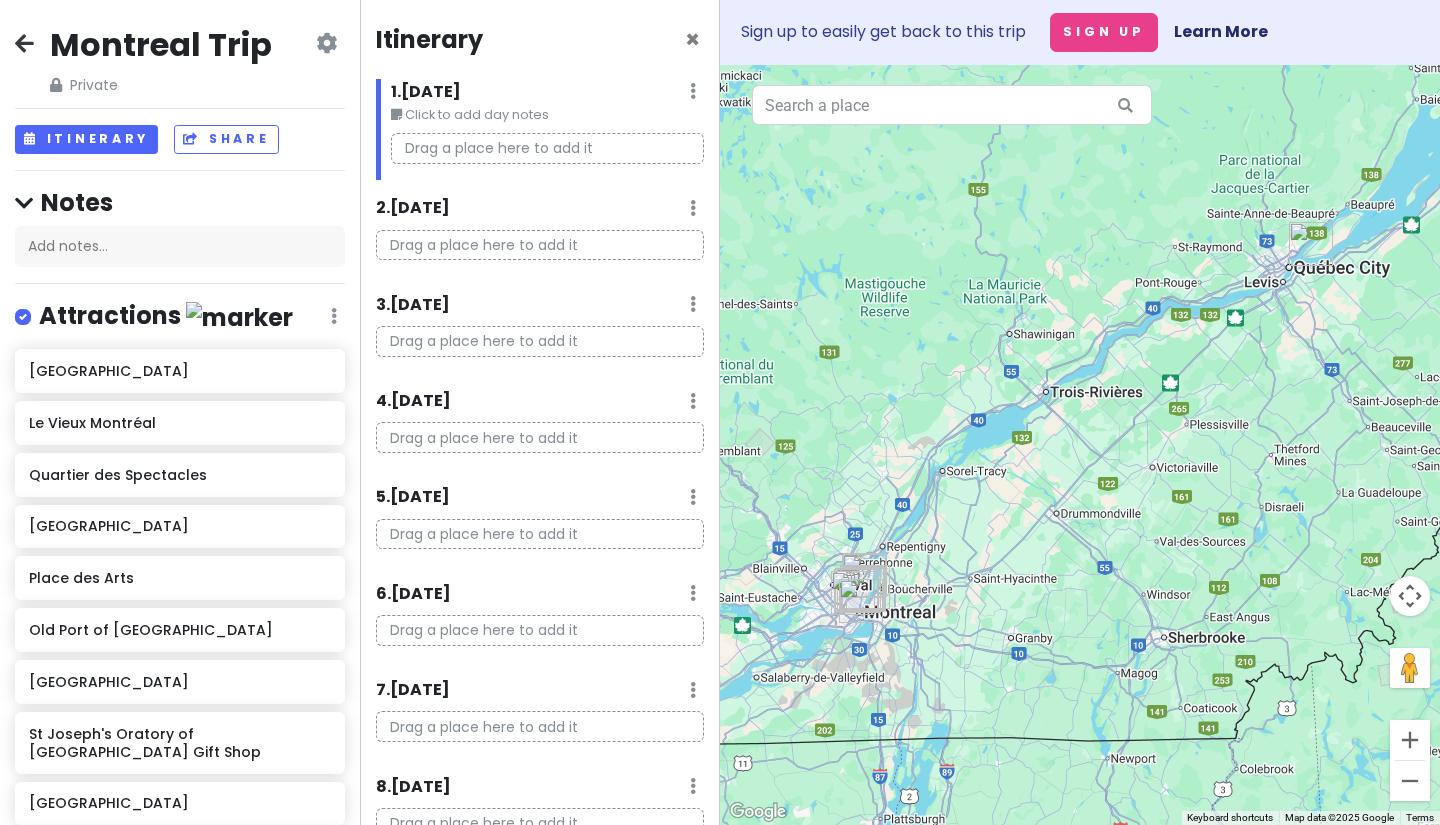 click on "1 .  [DATE]" at bounding box center (426, 92) 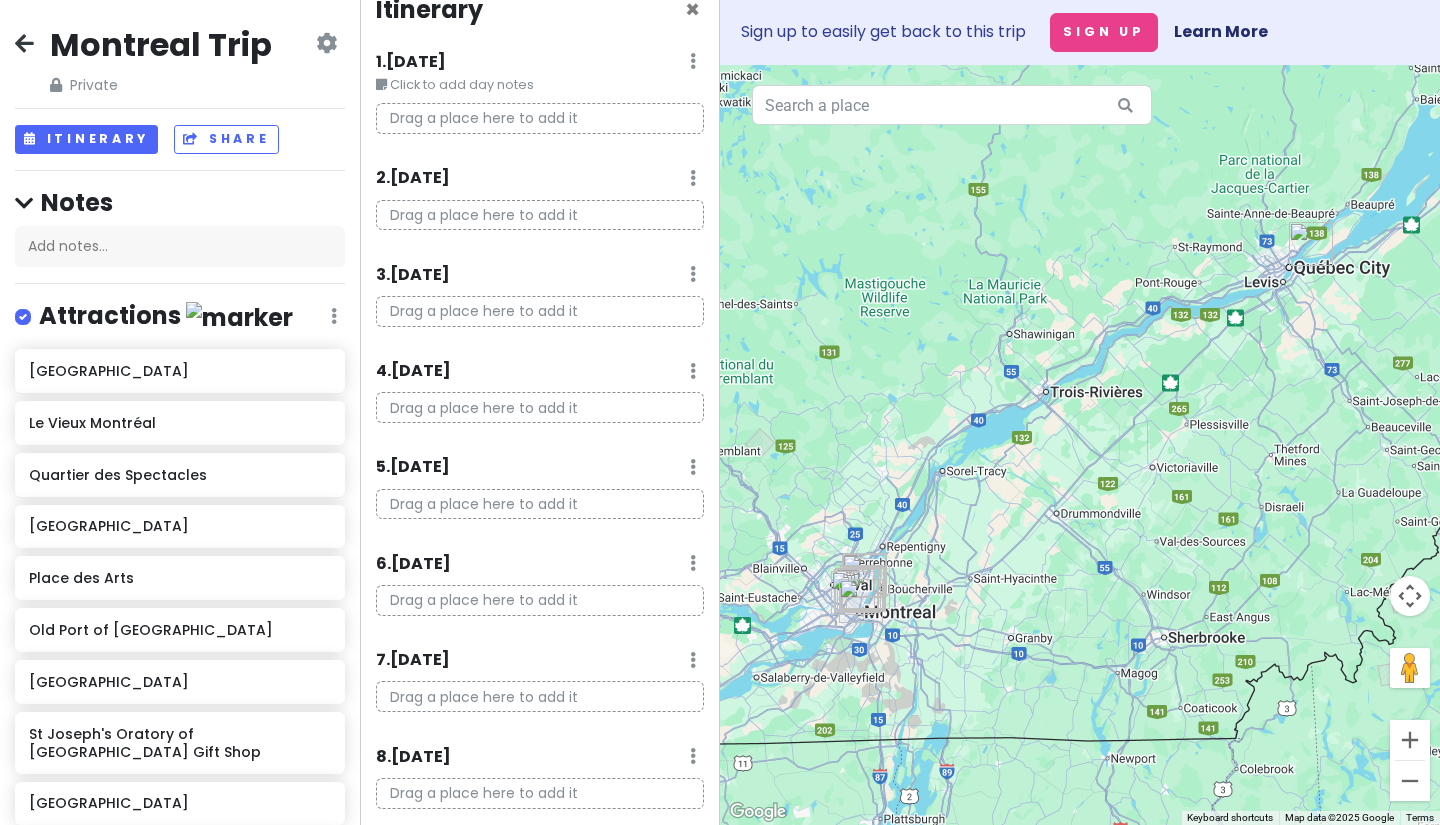 scroll, scrollTop: 0, scrollLeft: 0, axis: both 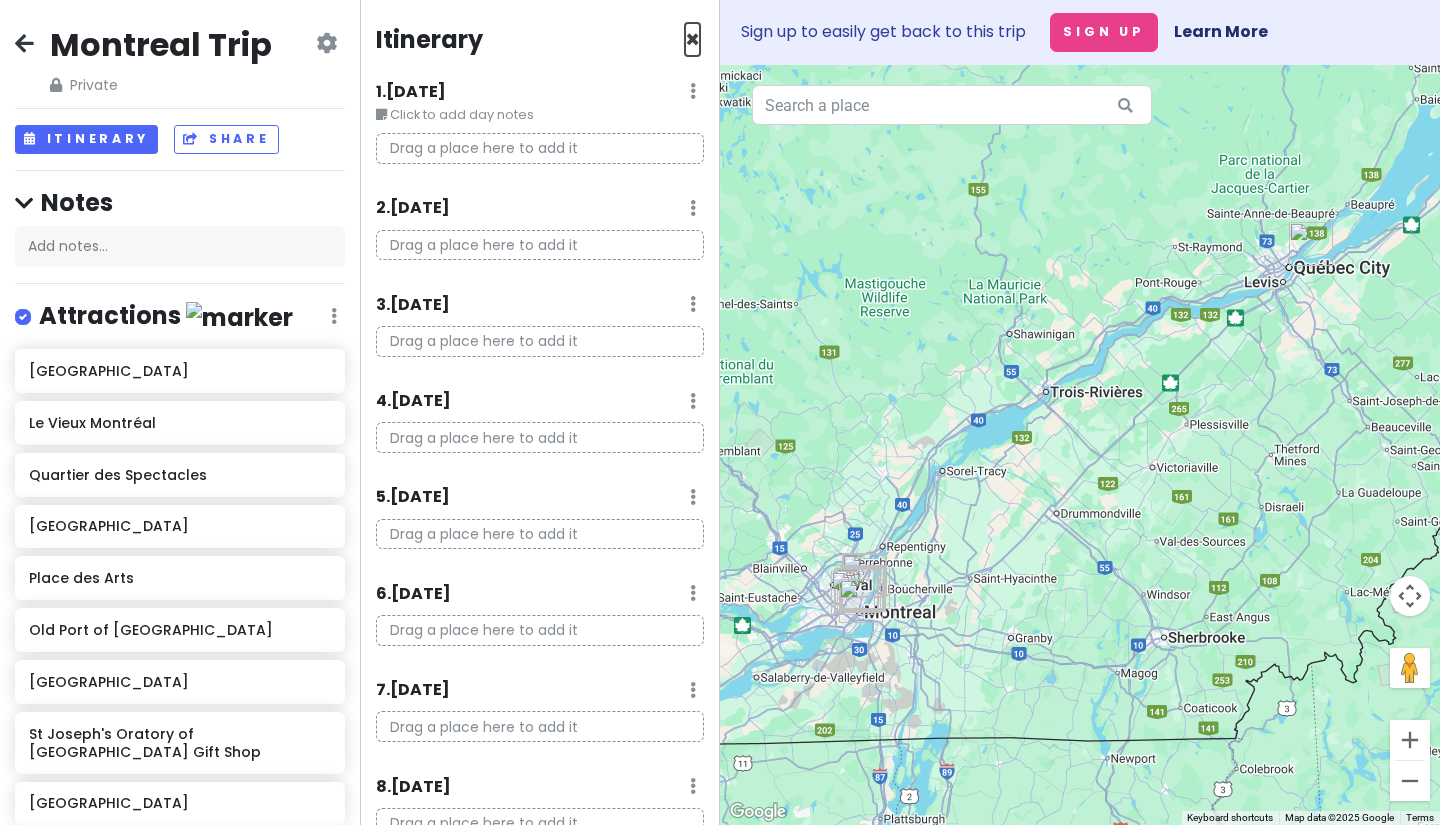 click on "×" at bounding box center (692, 39) 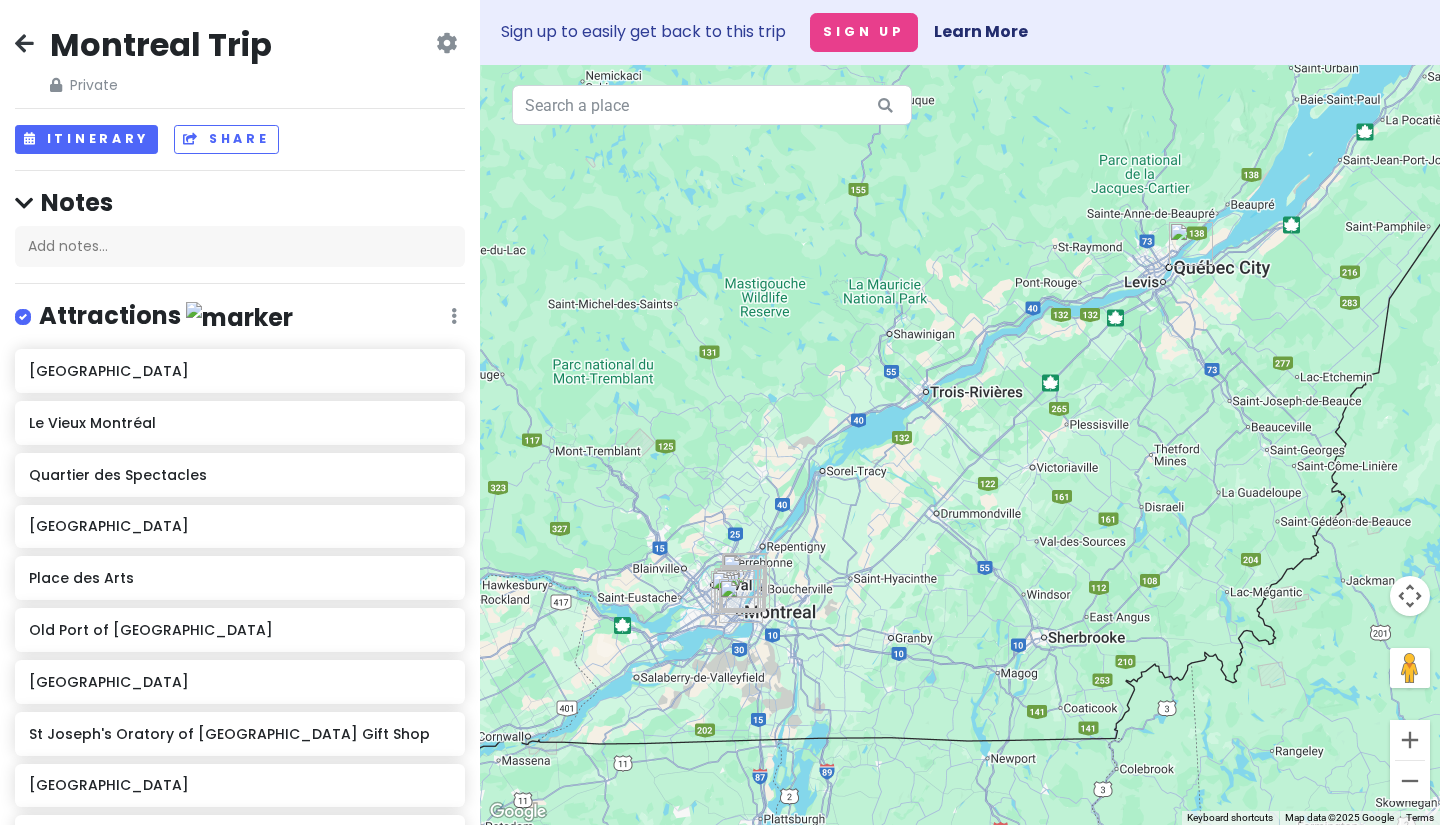 click on "Montreal Trip Private Change Dates Make a Copy Delete Trip Go Pro ⚡️ Give Feedback 💡 Support Scout ☕️" at bounding box center (240, 60) 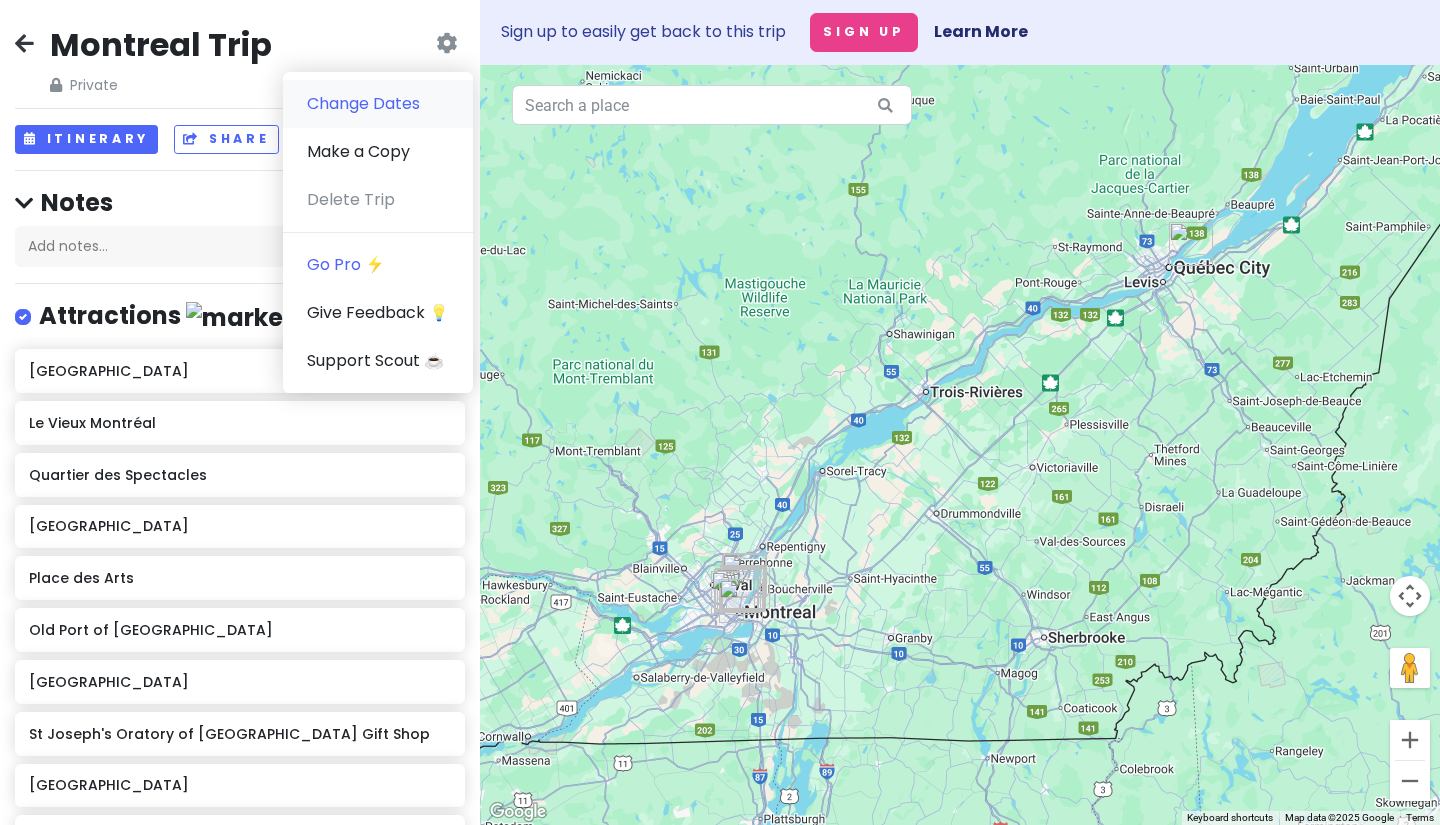 click on "Change Dates" at bounding box center [378, 104] 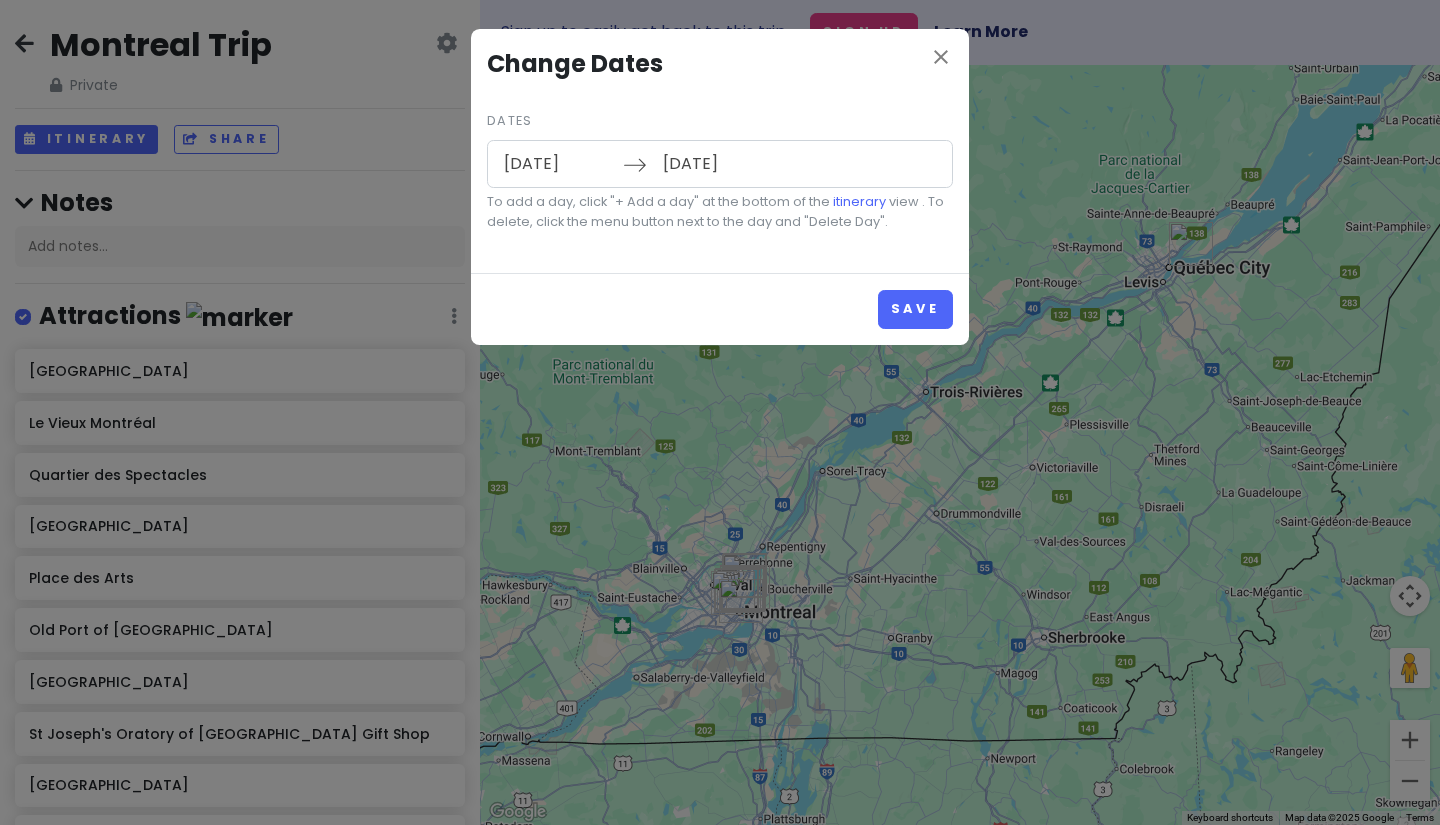 click on "[DATE]" at bounding box center [558, 164] 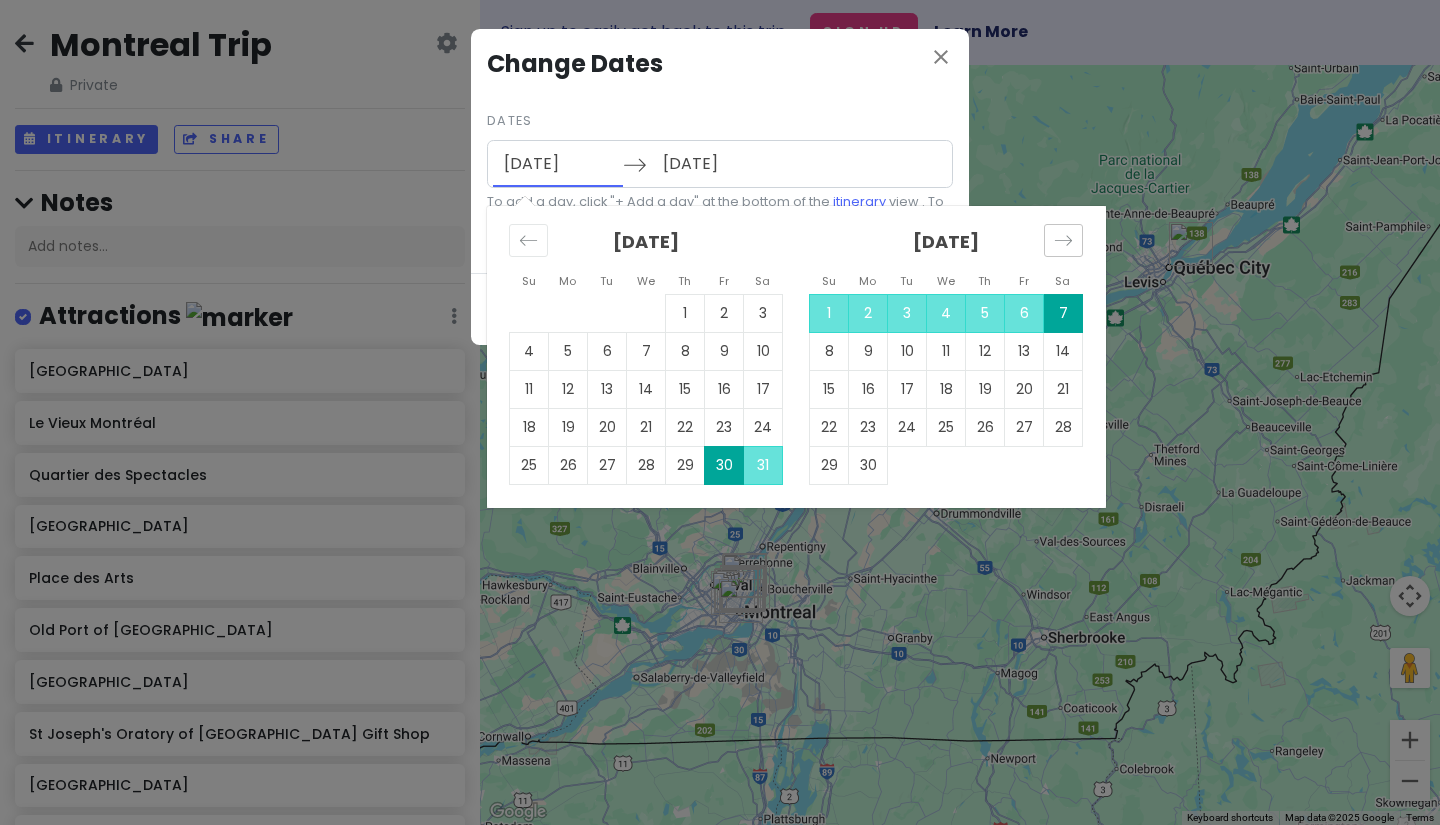 click 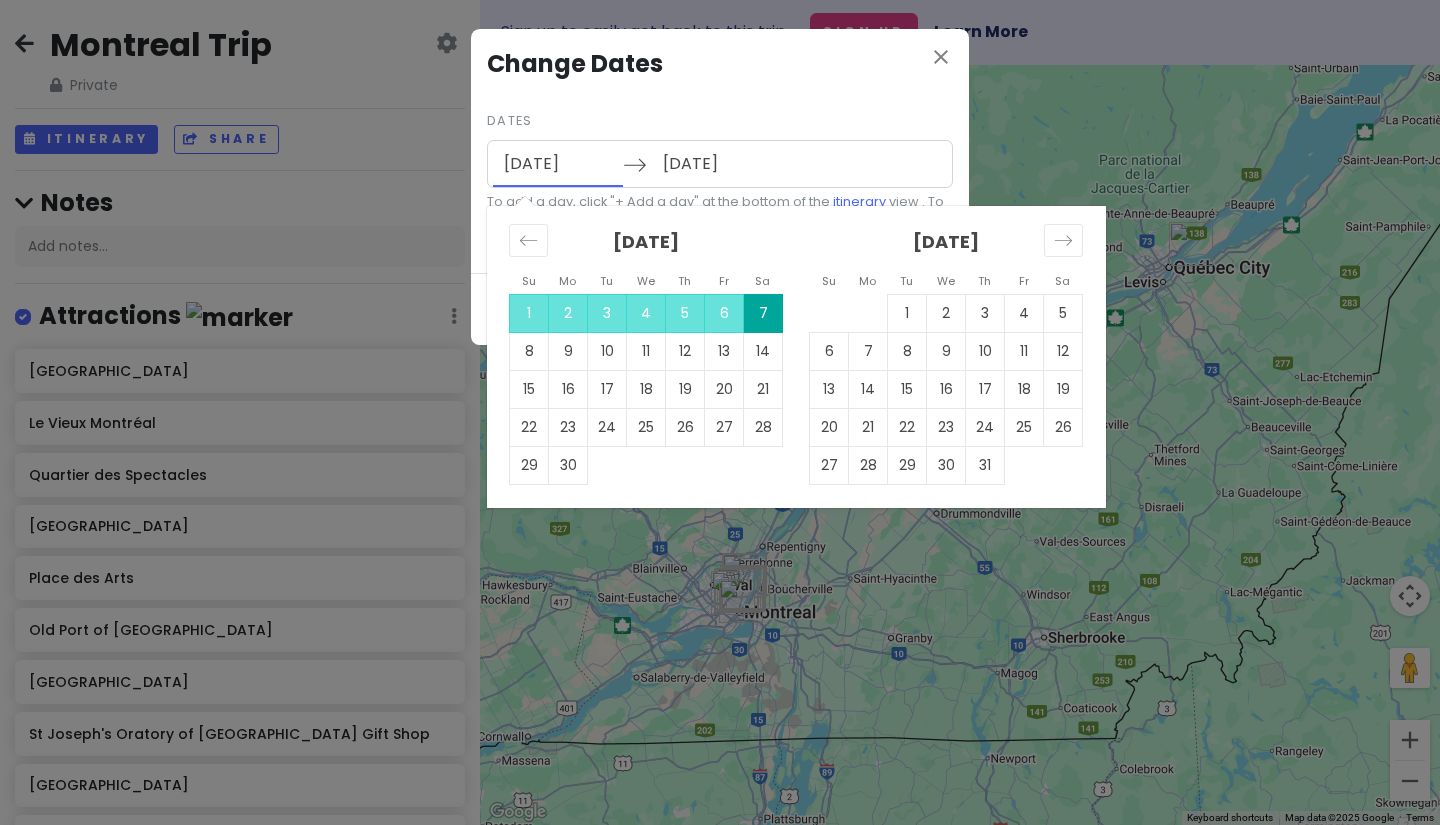 click 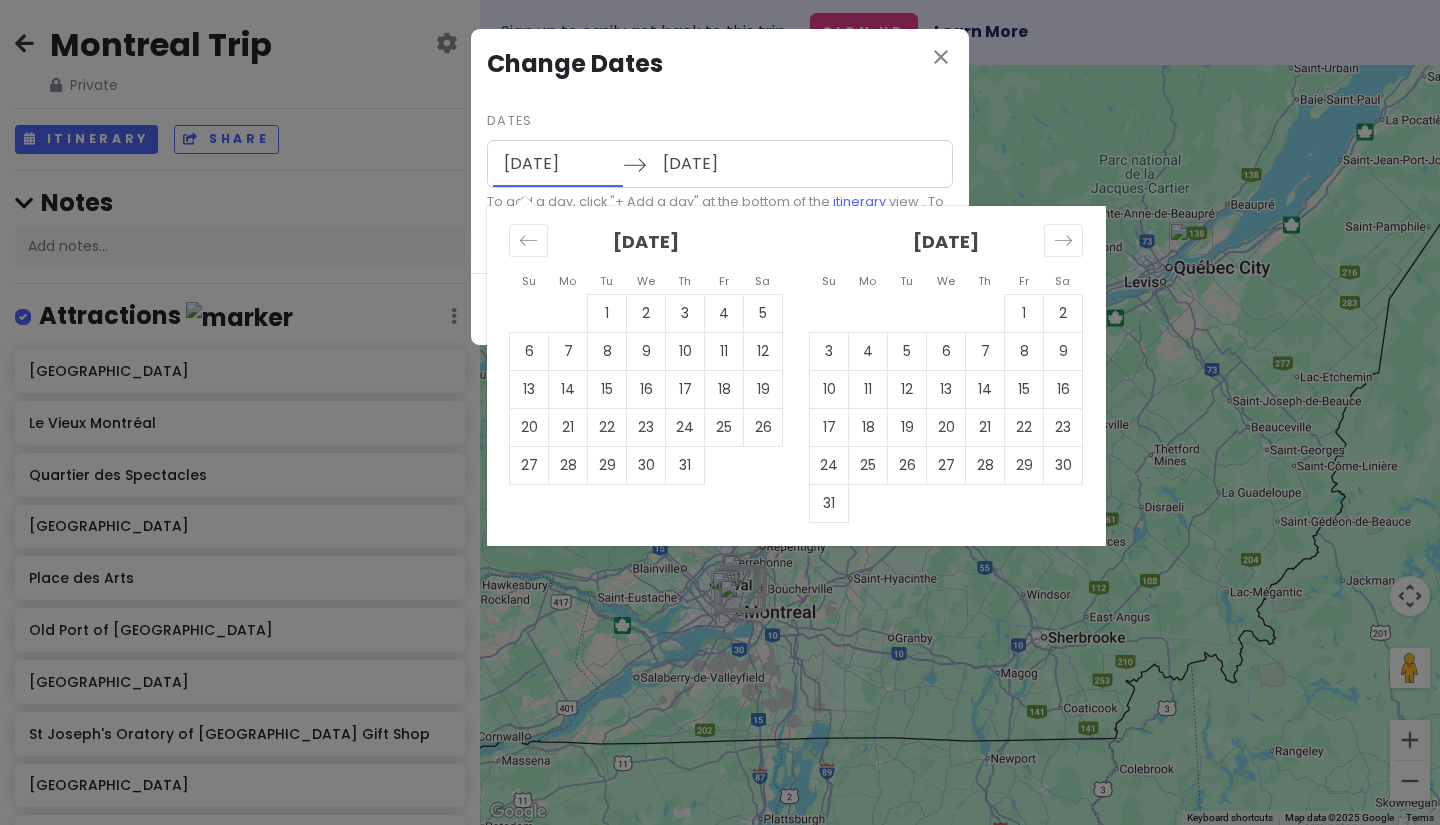 click on "10" at bounding box center (829, 389) 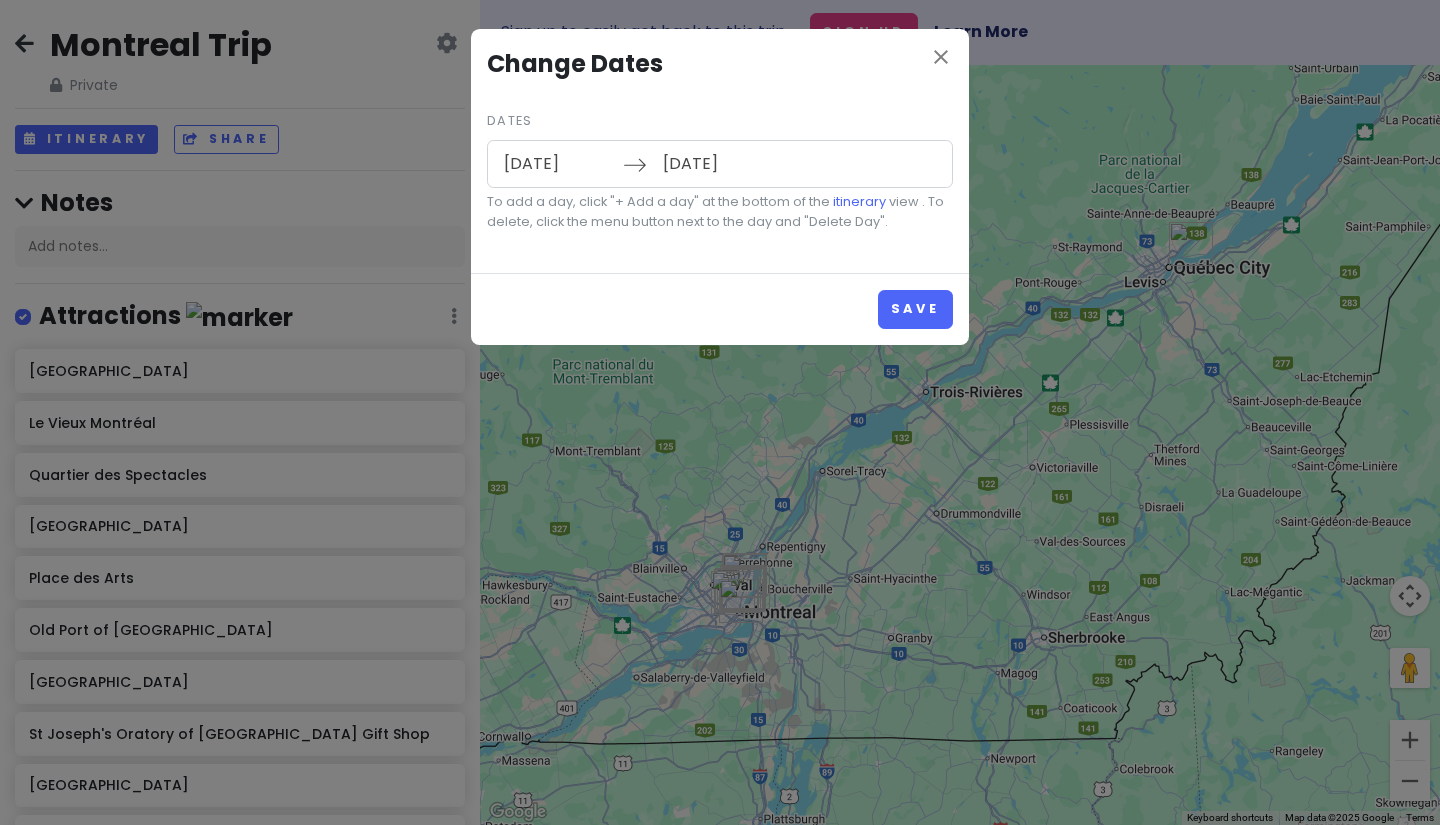 type on "[DATE]" 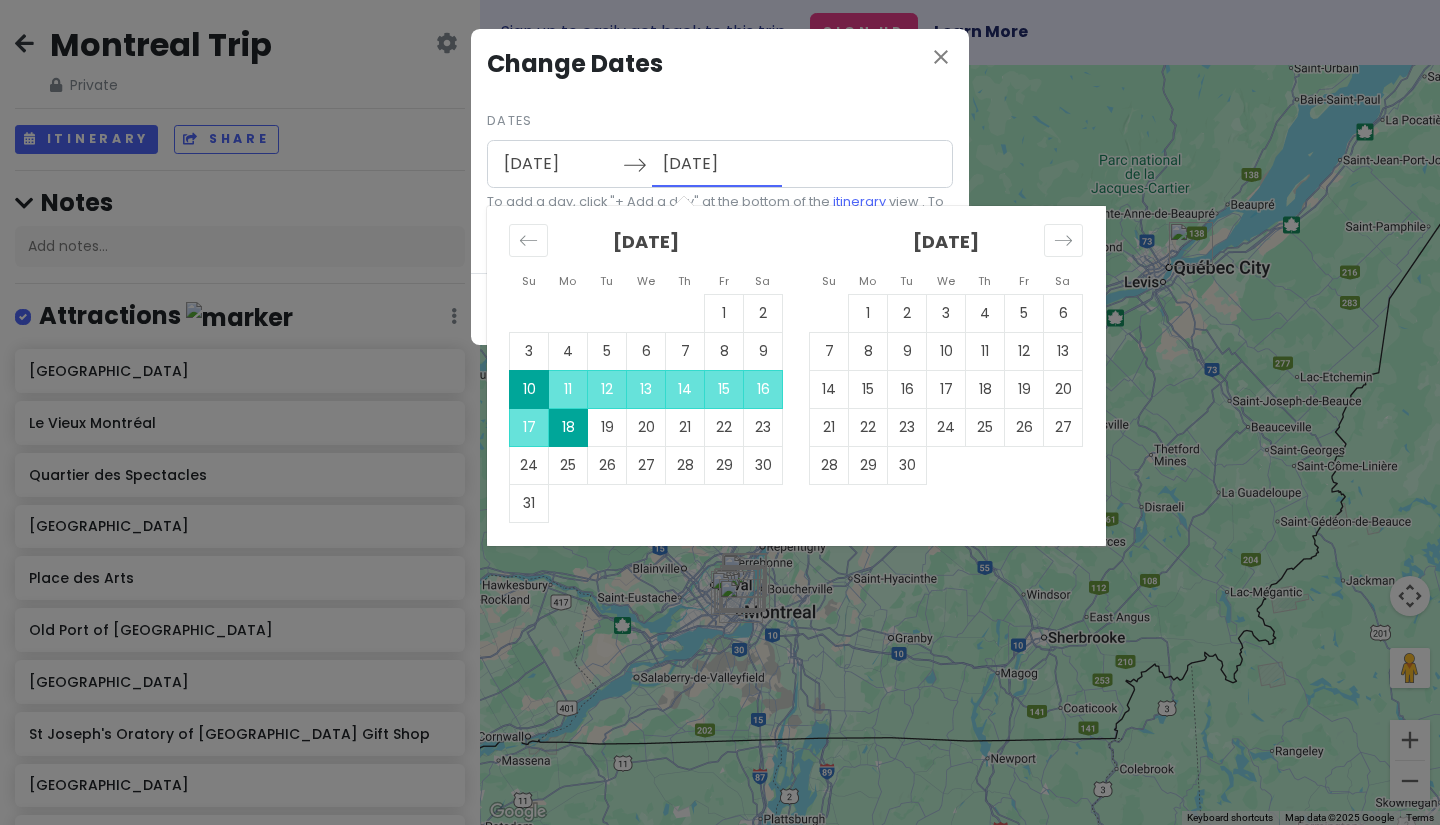click on "22" at bounding box center (868, 427) 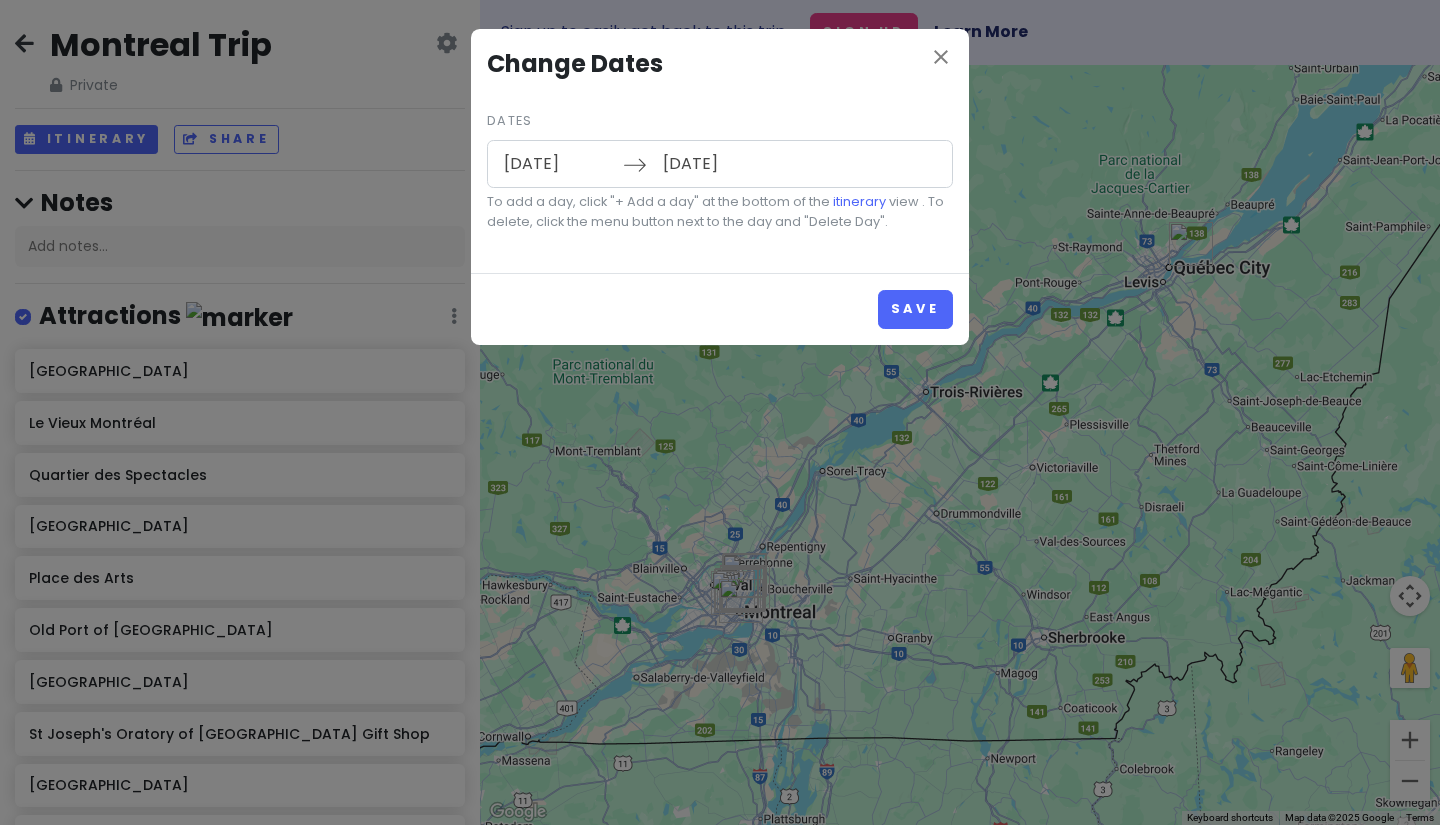 click on "[DATE]" at bounding box center (717, 164) 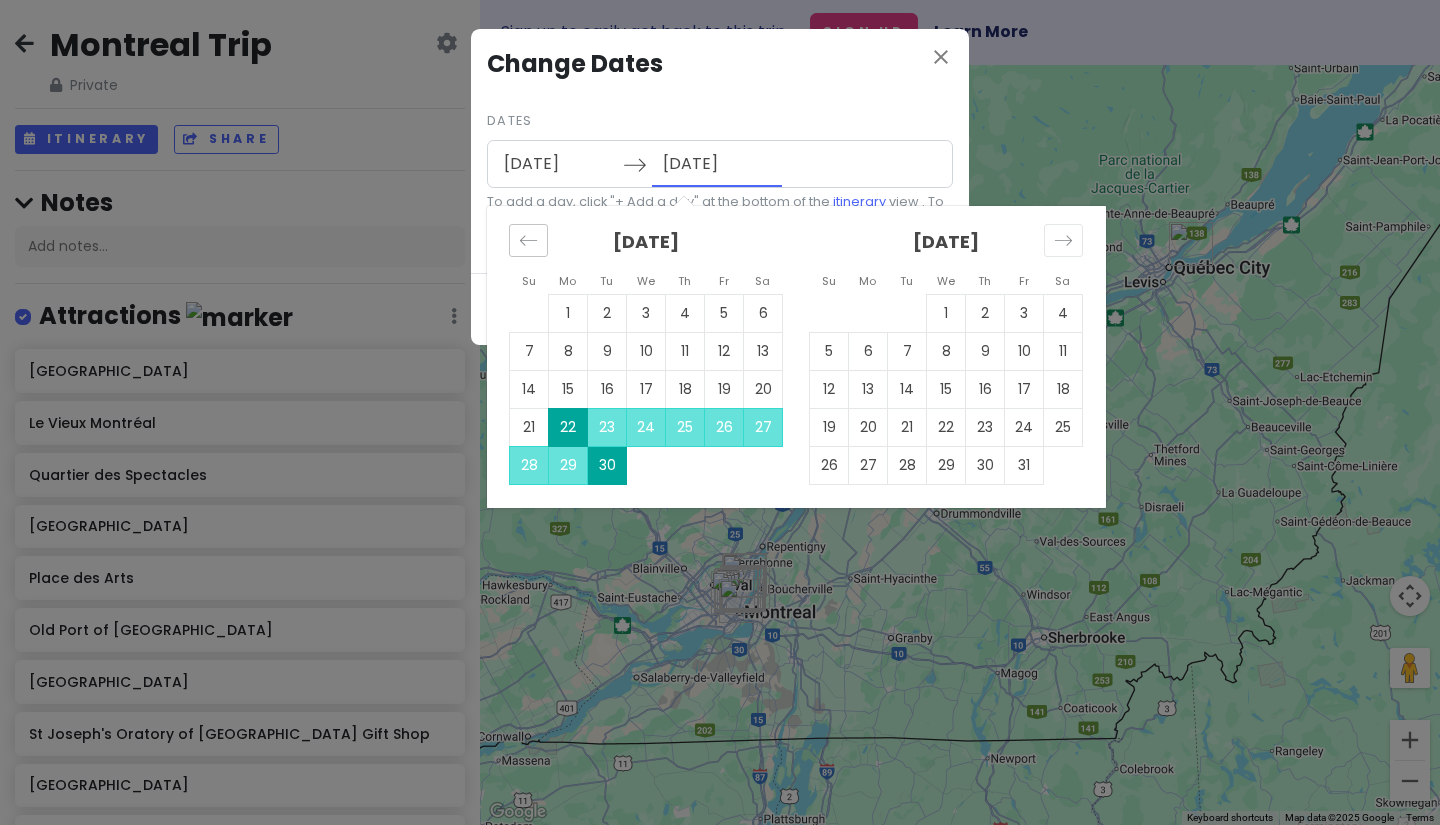 click 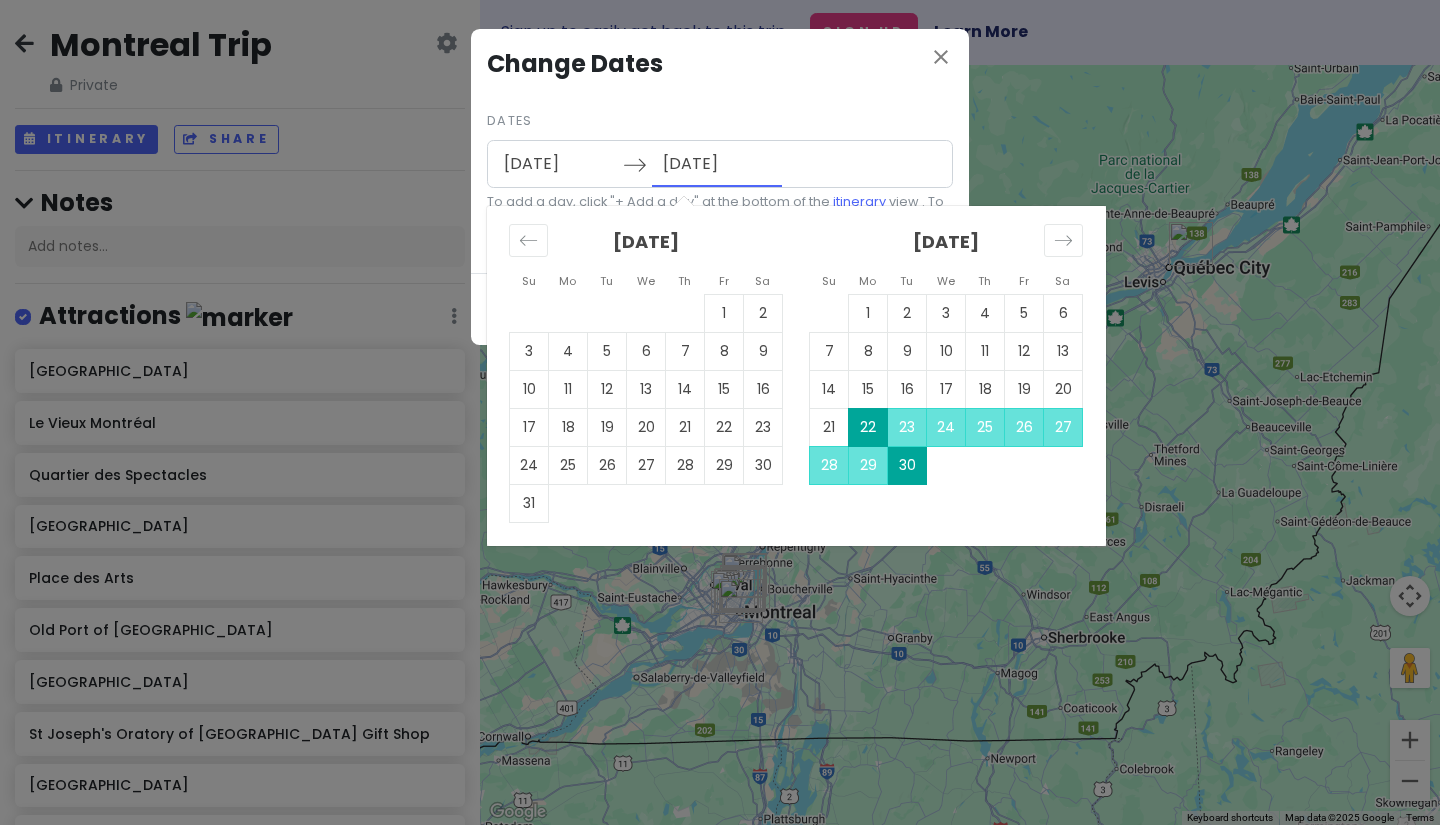 click on "9" at bounding box center (763, 351) 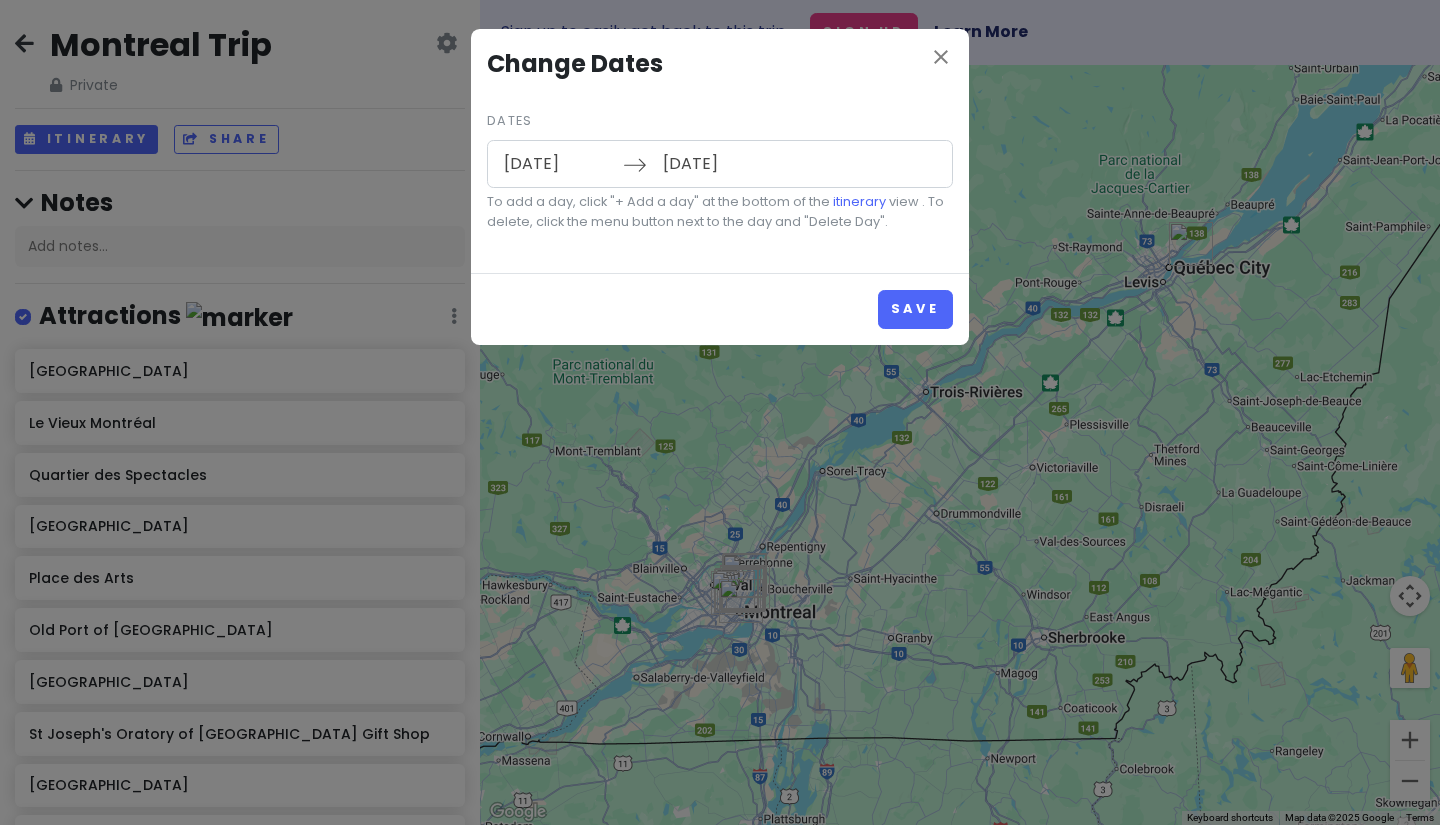 click on "[DATE]" at bounding box center [717, 164] 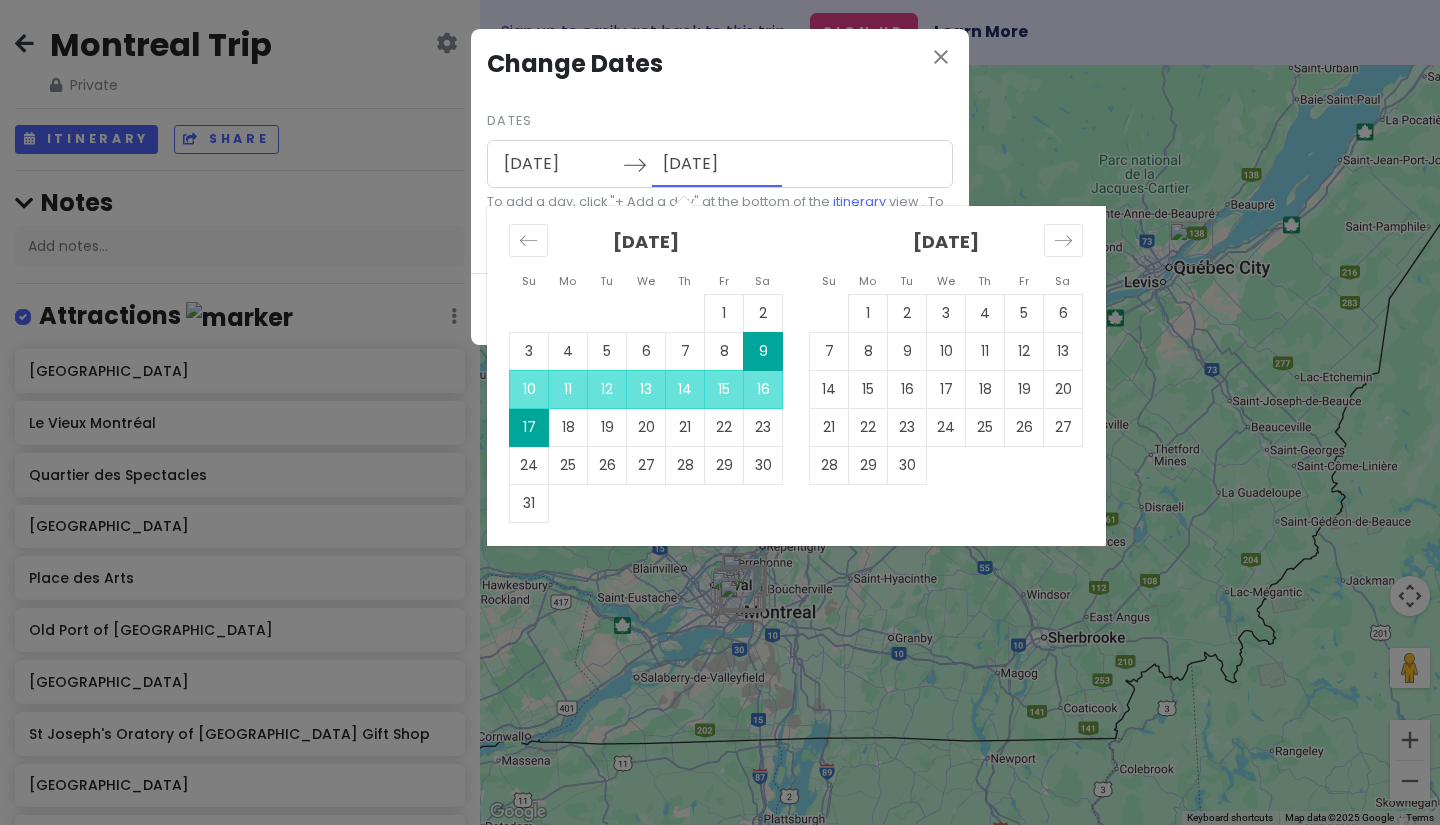 click on "22" at bounding box center (724, 427) 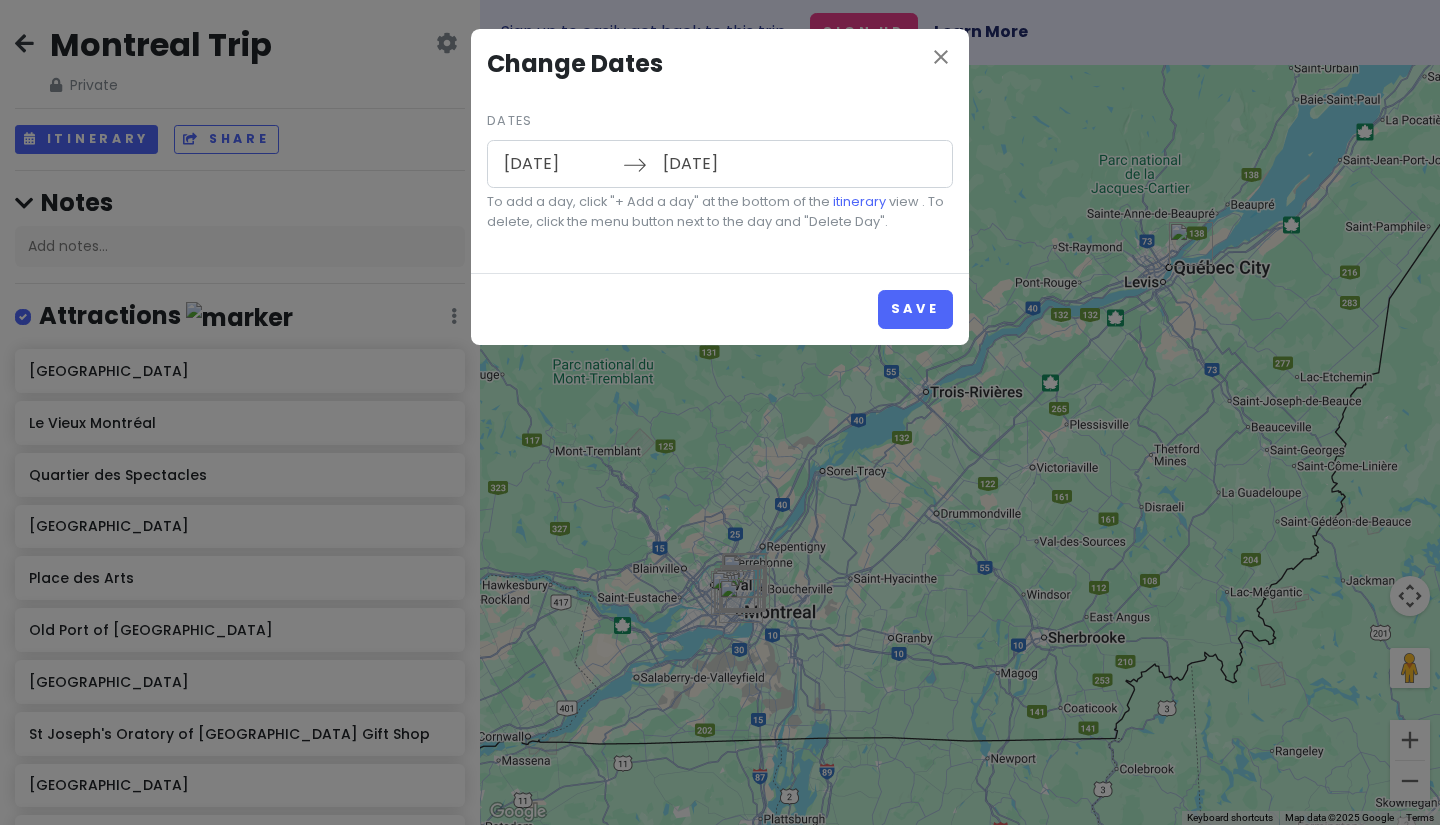 click on "[DATE]" at bounding box center (717, 164) 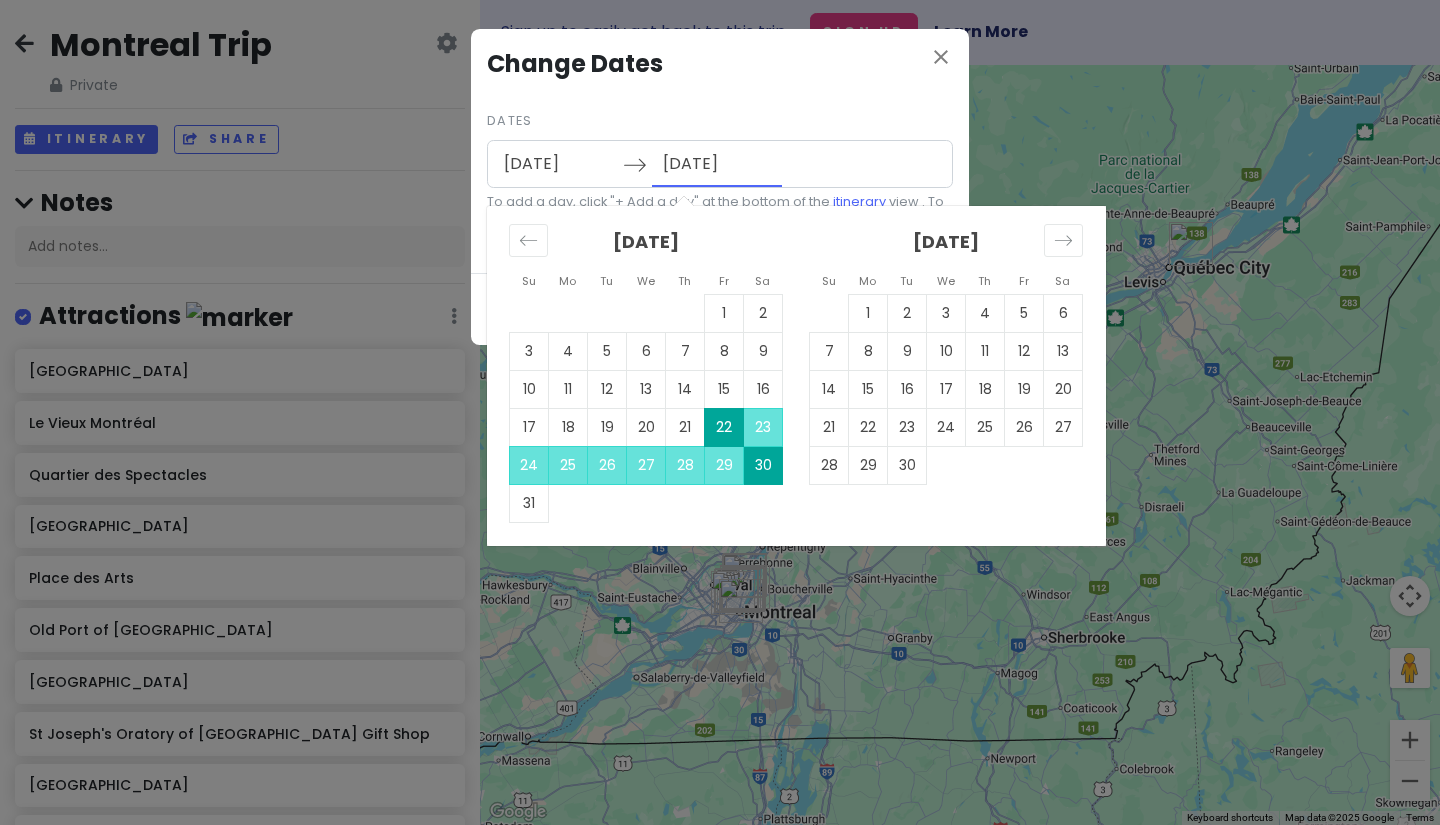 click on "22" at bounding box center [724, 427] 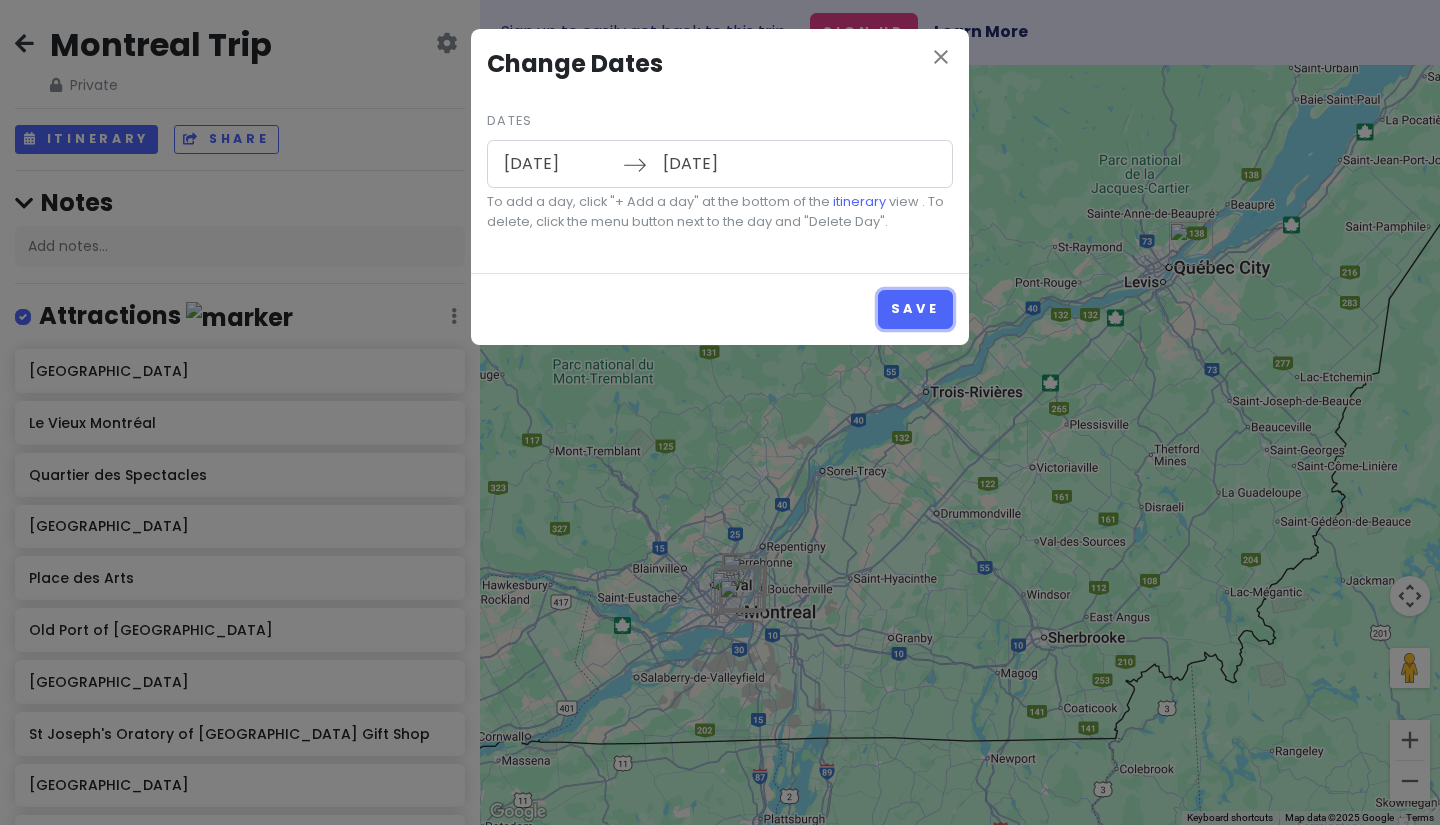 click on "Save" at bounding box center (915, 309) 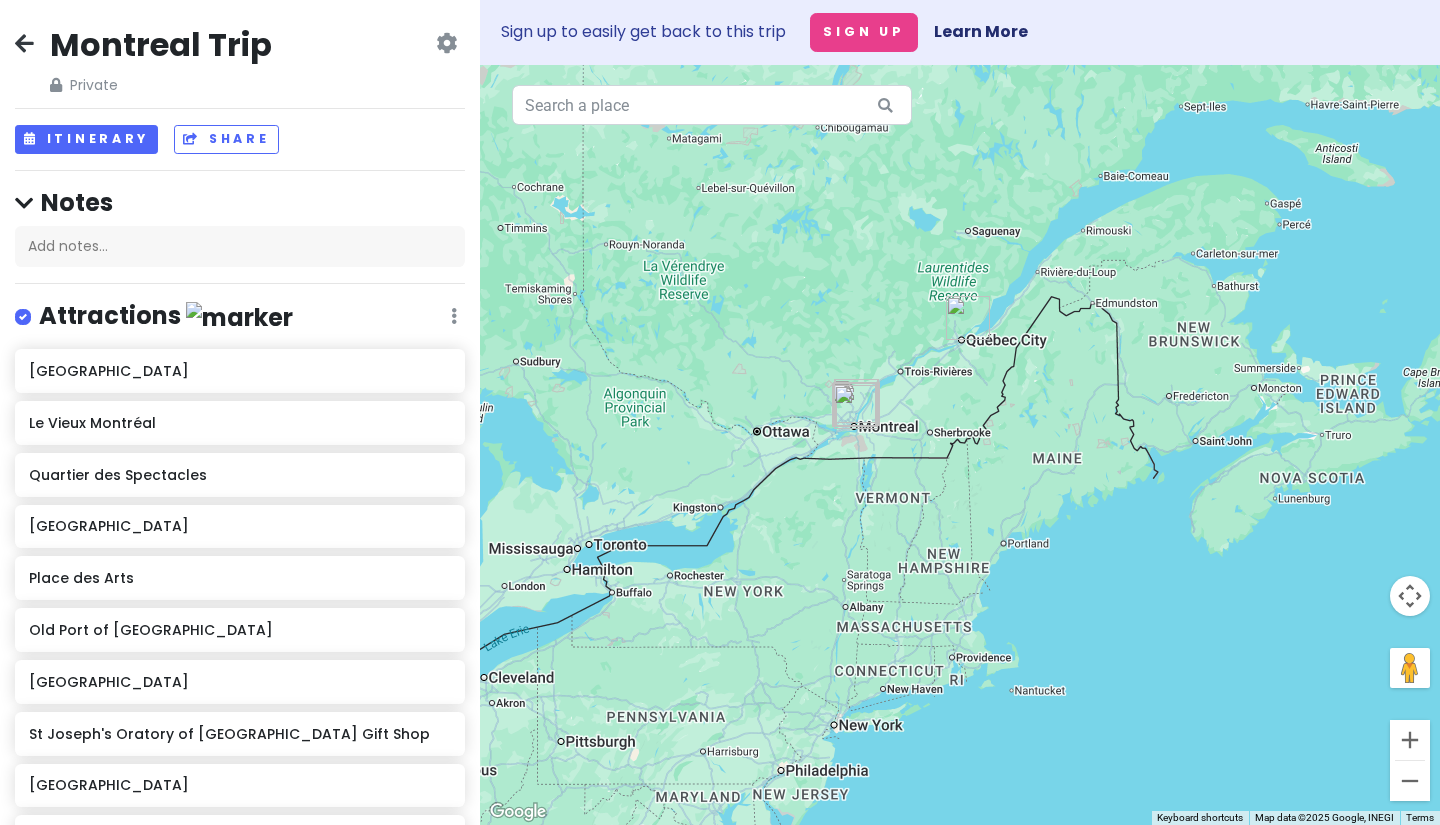 drag, startPoint x: 946, startPoint y: 493, endPoint x: 1082, endPoint y: 497, distance: 136.0588 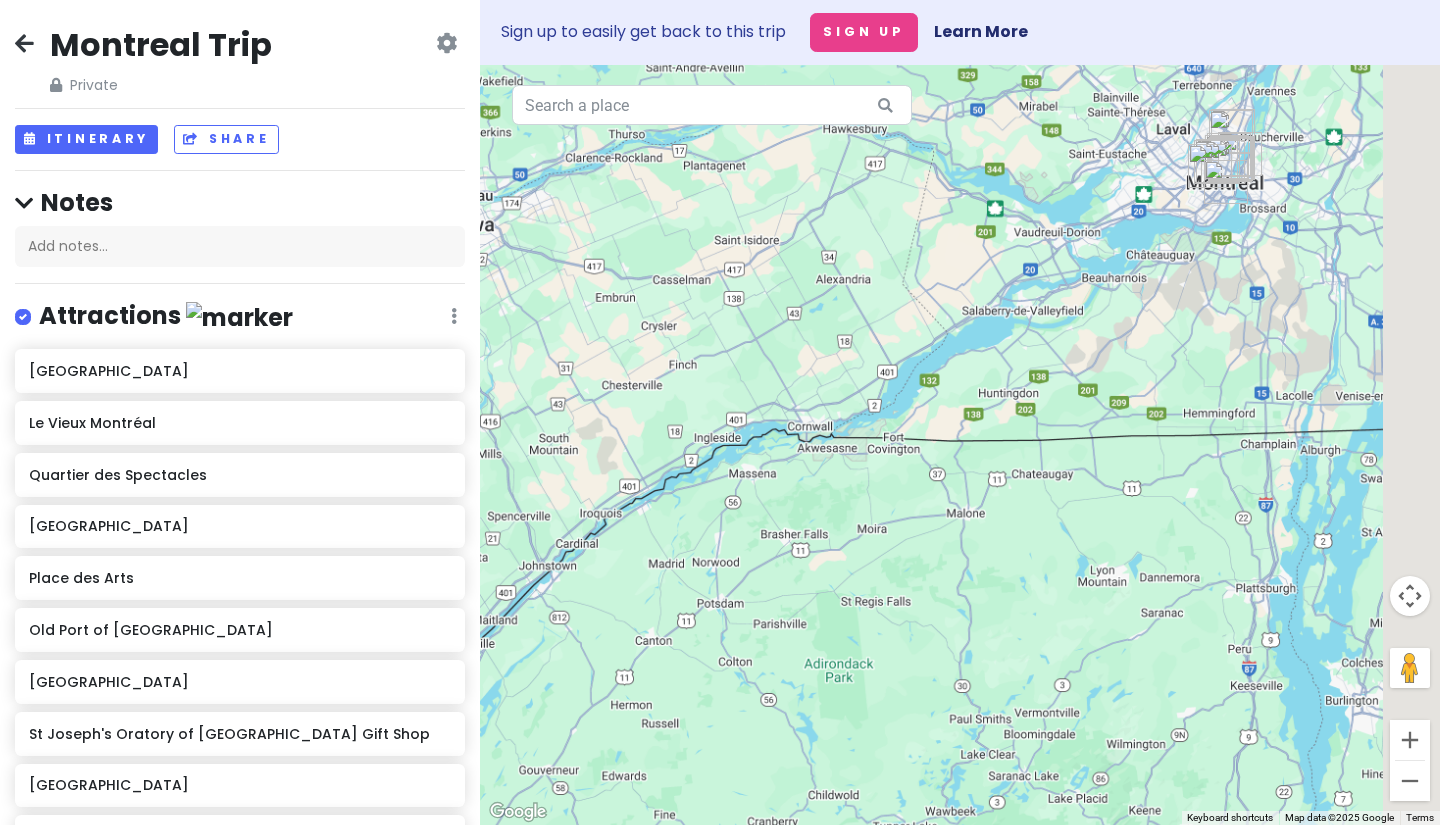 drag, startPoint x: 944, startPoint y: 401, endPoint x: 723, endPoint y: 569, distance: 277.60583 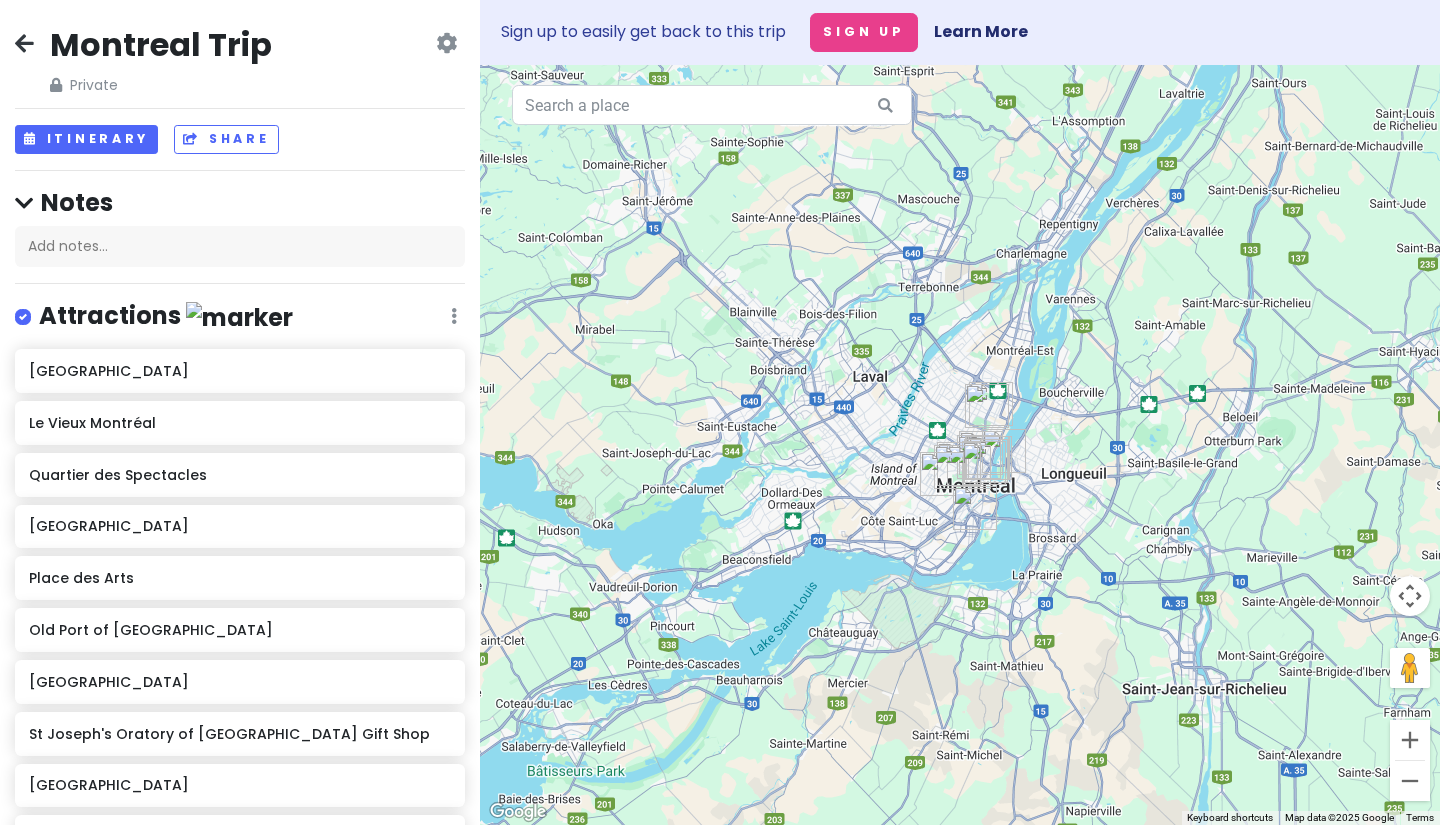 drag, startPoint x: 1011, startPoint y: 345, endPoint x: 934, endPoint y: 484, distance: 158.90248 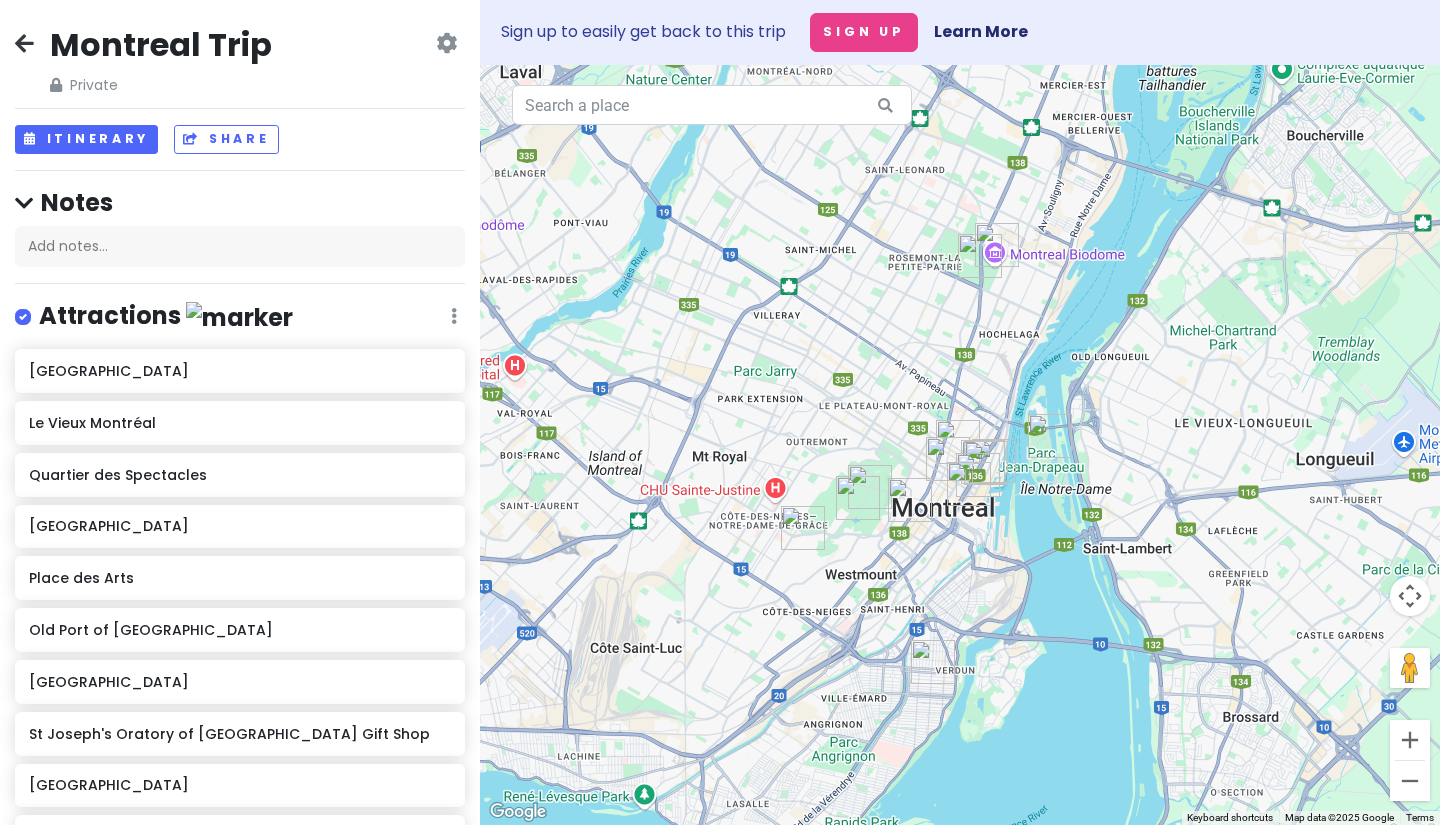 drag, startPoint x: 912, startPoint y: 516, endPoint x: 906, endPoint y: 346, distance: 170.10585 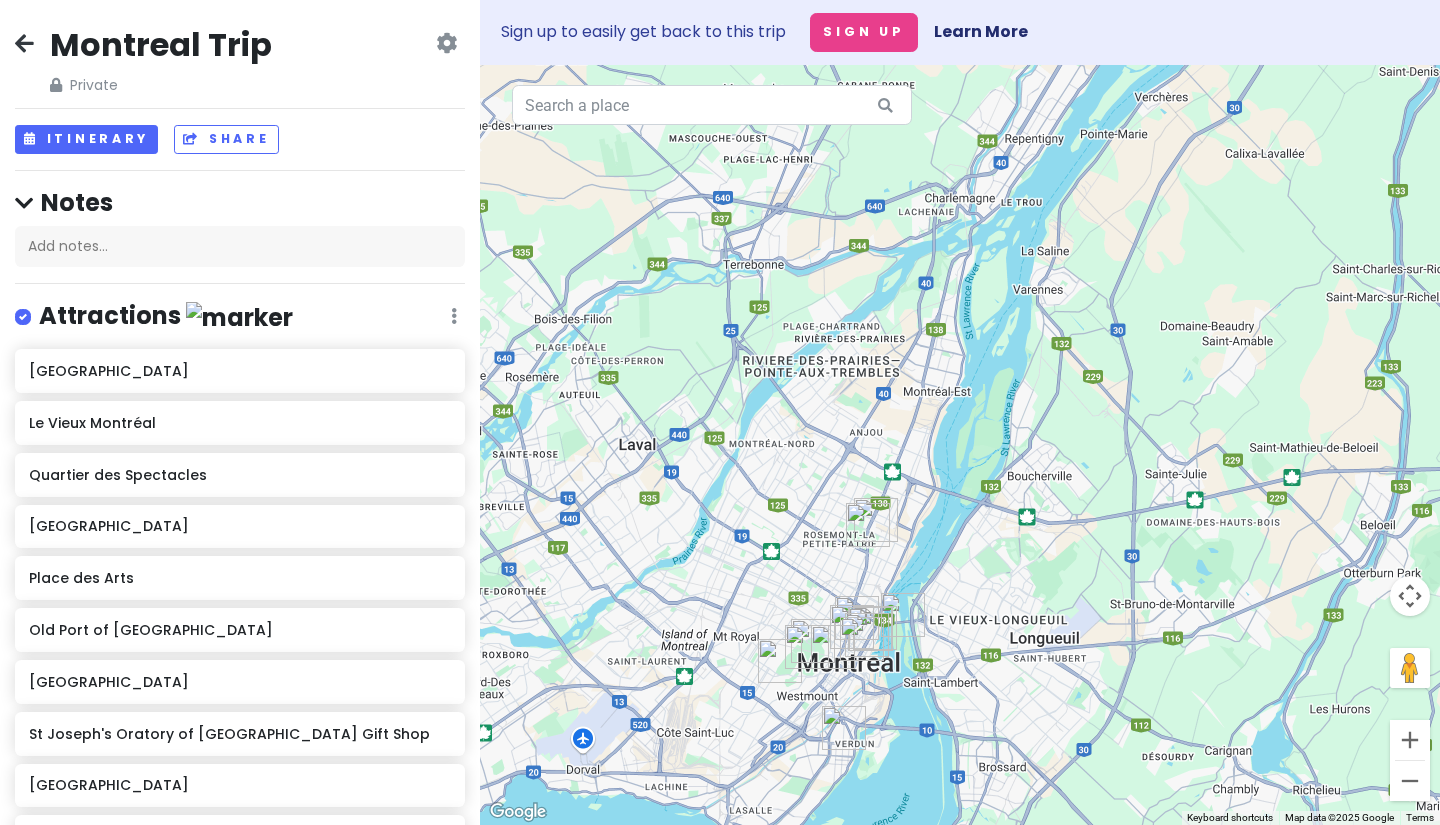 drag, startPoint x: 978, startPoint y: 238, endPoint x: 861, endPoint y: 554, distance: 336.9644 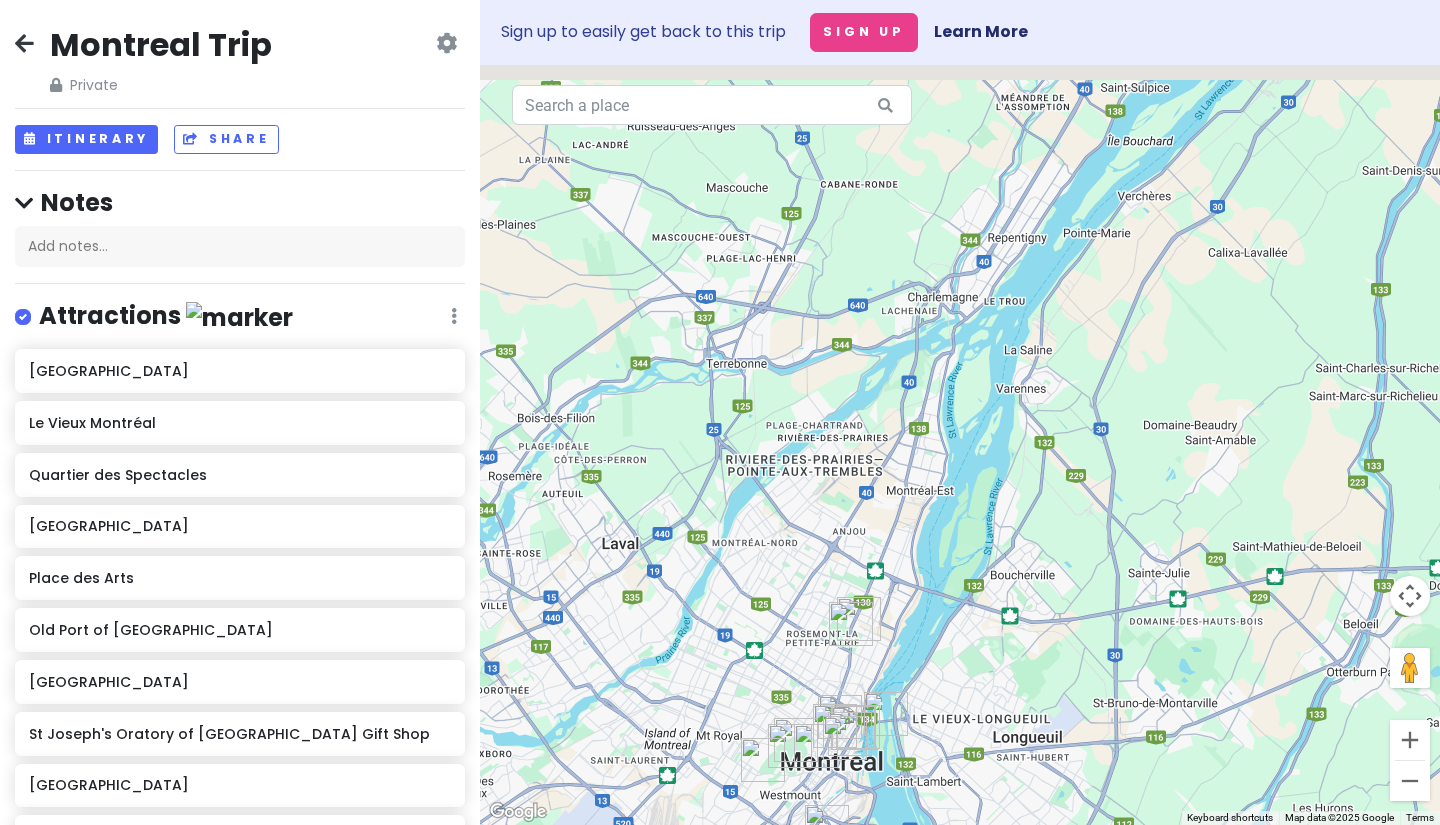drag, startPoint x: 884, startPoint y: 473, endPoint x: 840, endPoint y: 615, distance: 148.66069 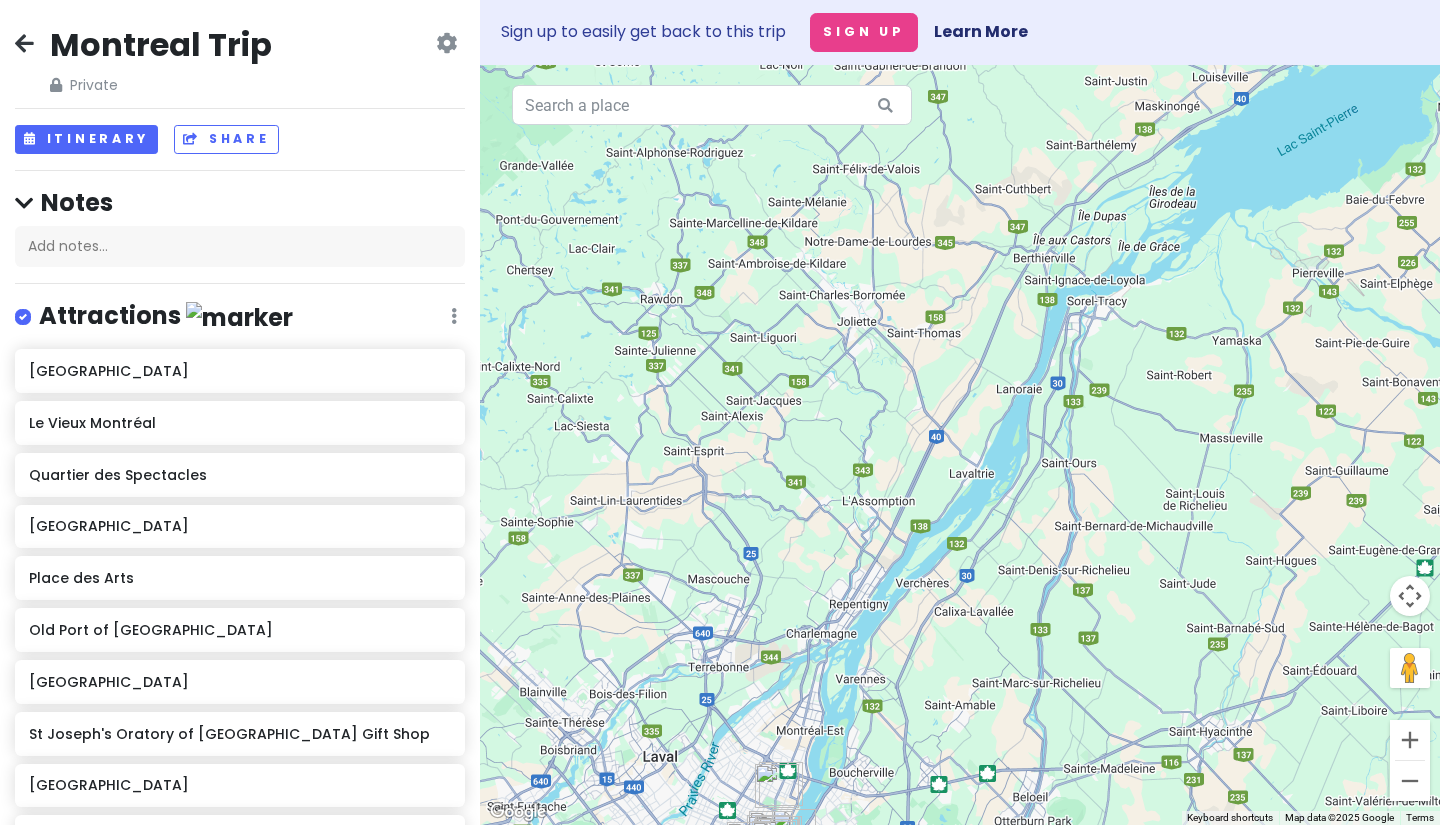 drag, startPoint x: 866, startPoint y: 394, endPoint x: 814, endPoint y: 544, distance: 158.75768 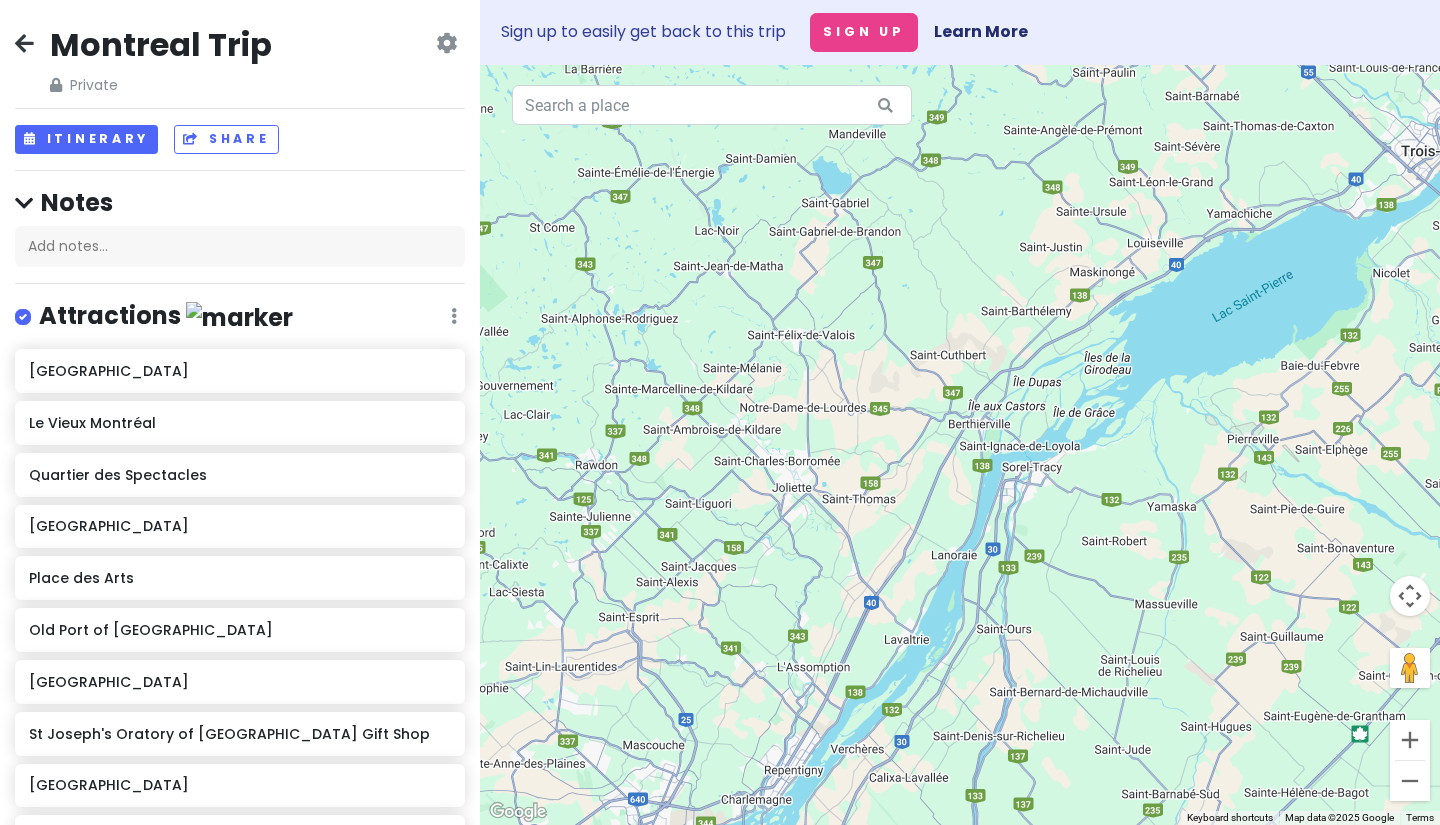 drag, startPoint x: 818, startPoint y: 487, endPoint x: 752, endPoint y: 662, distance: 187.03209 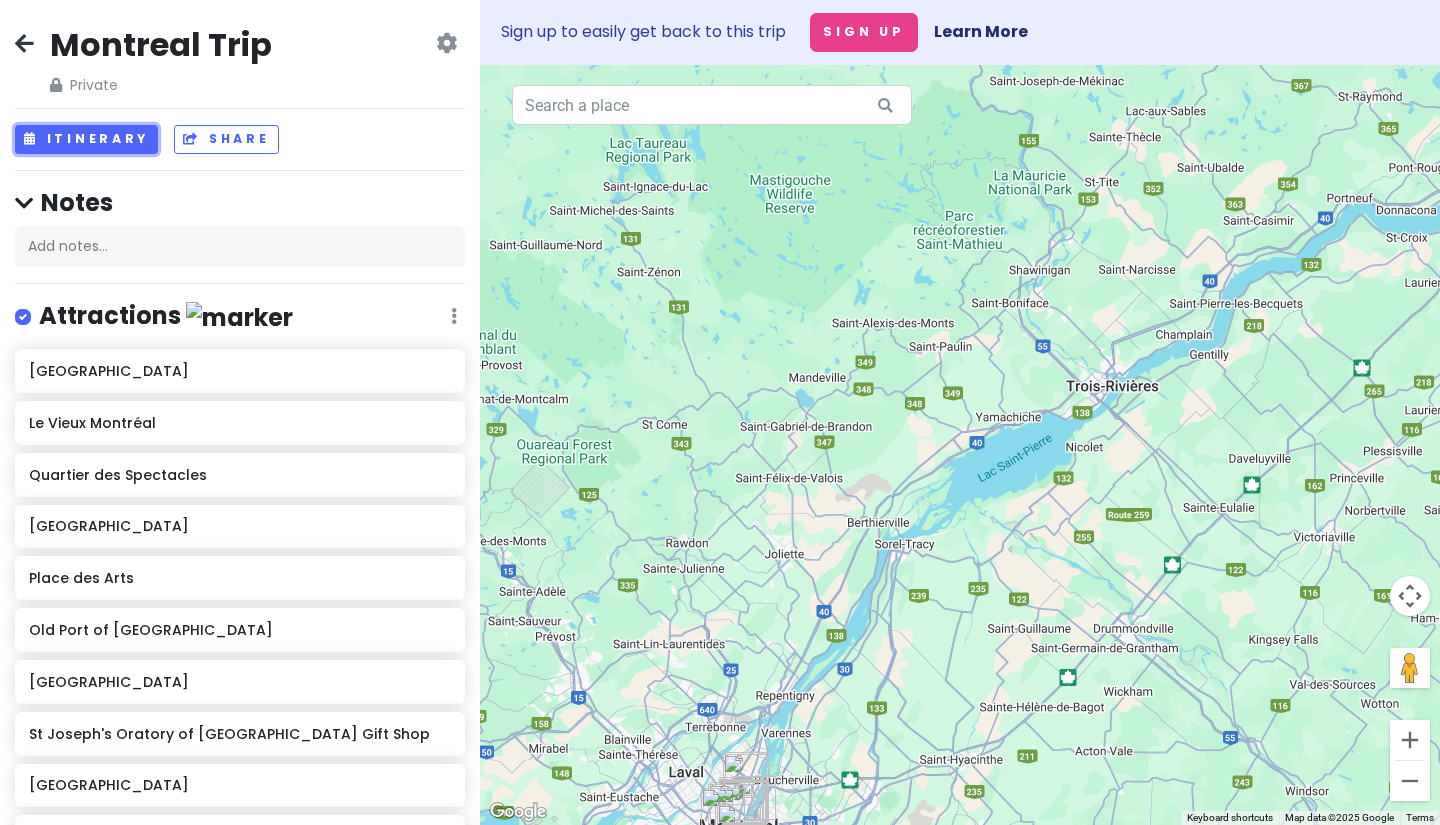 click on "Itinerary" at bounding box center (86, 139) 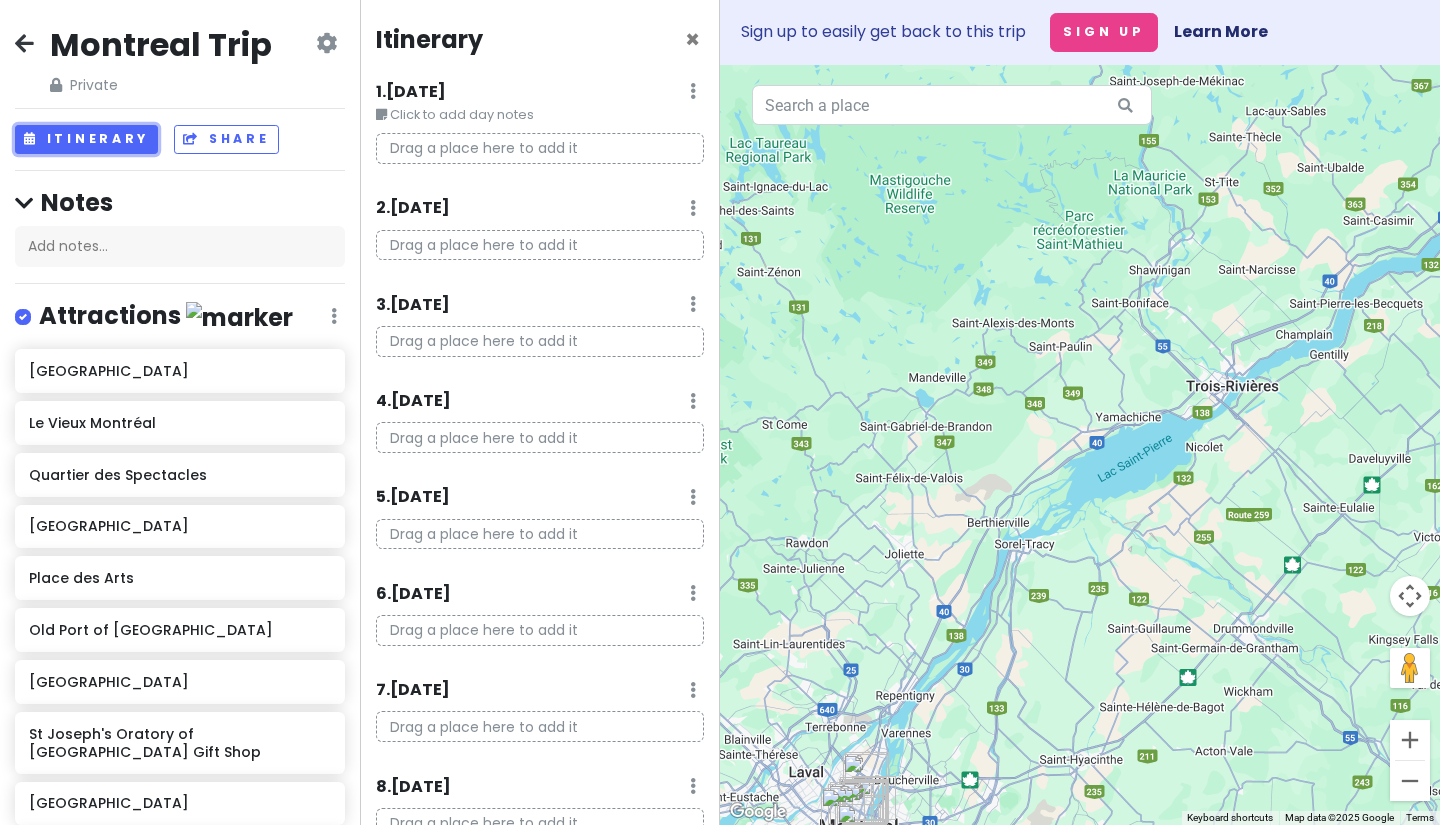 click on "Itinerary" at bounding box center [86, 139] 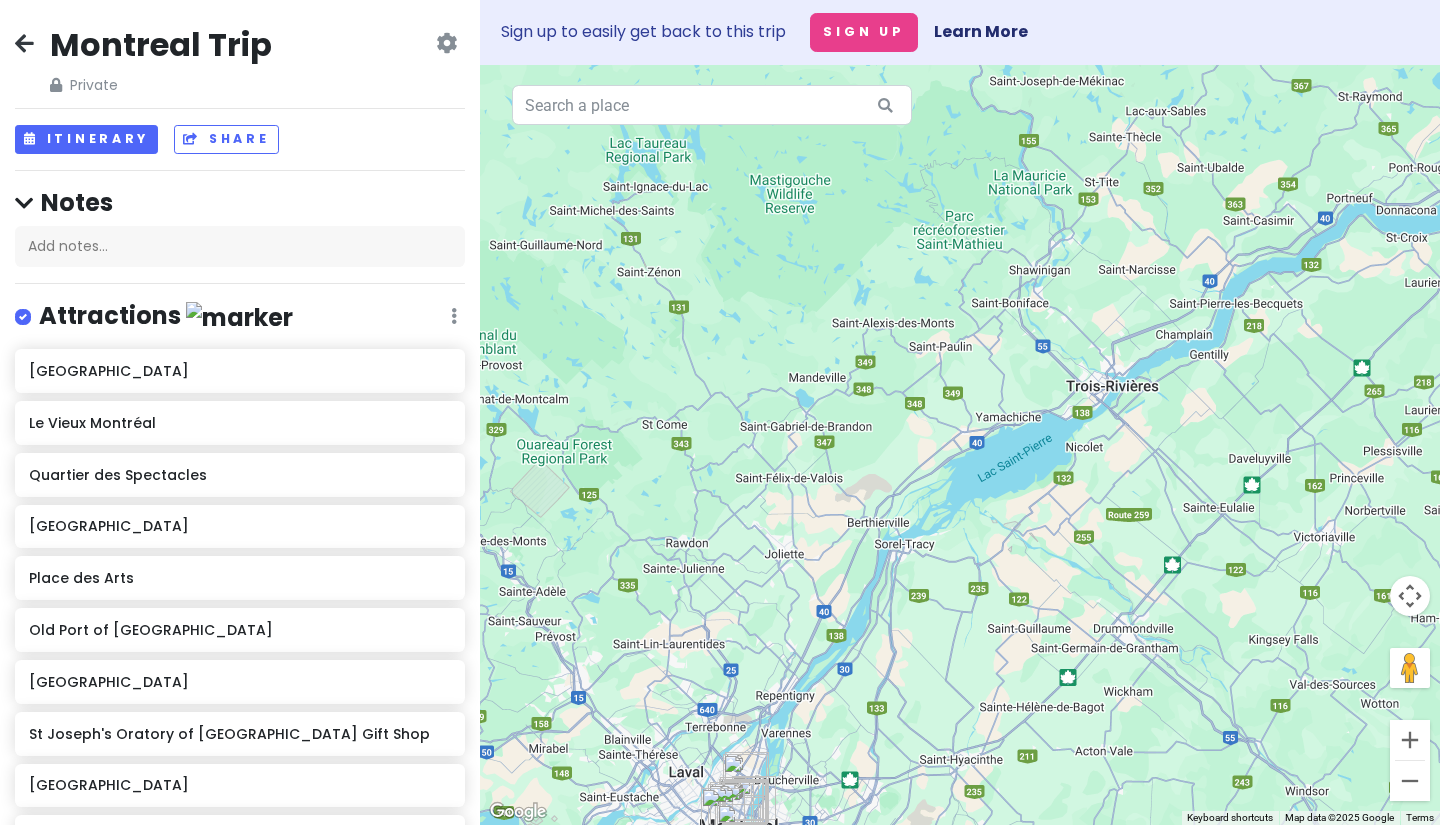 click on "Change Dates Make a Copy Delete Trip Go Pro ⚡️ Give Feedback 💡 Support Scout ☕️" at bounding box center [446, 64] 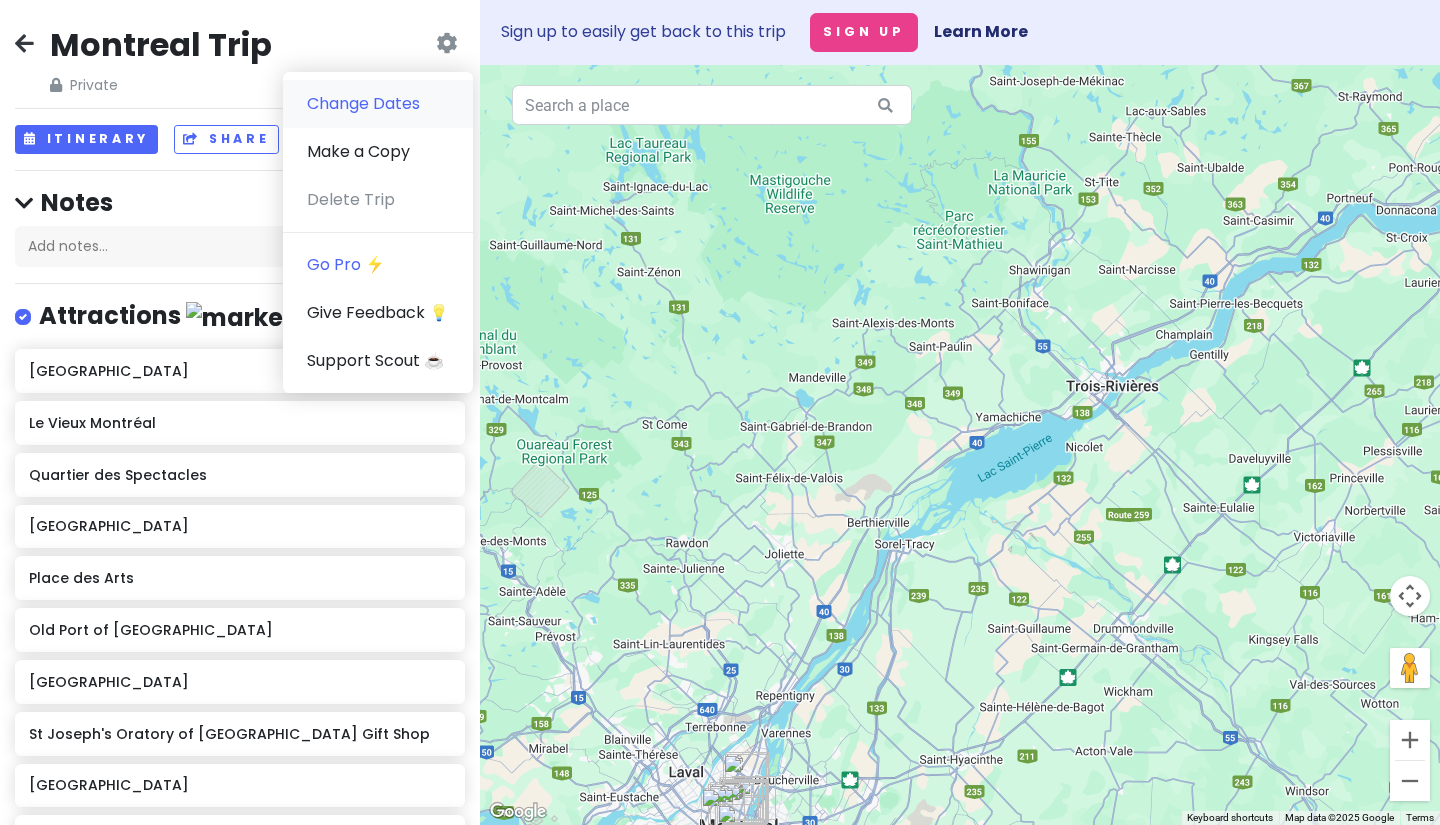 click on "Change Dates" at bounding box center (378, 104) 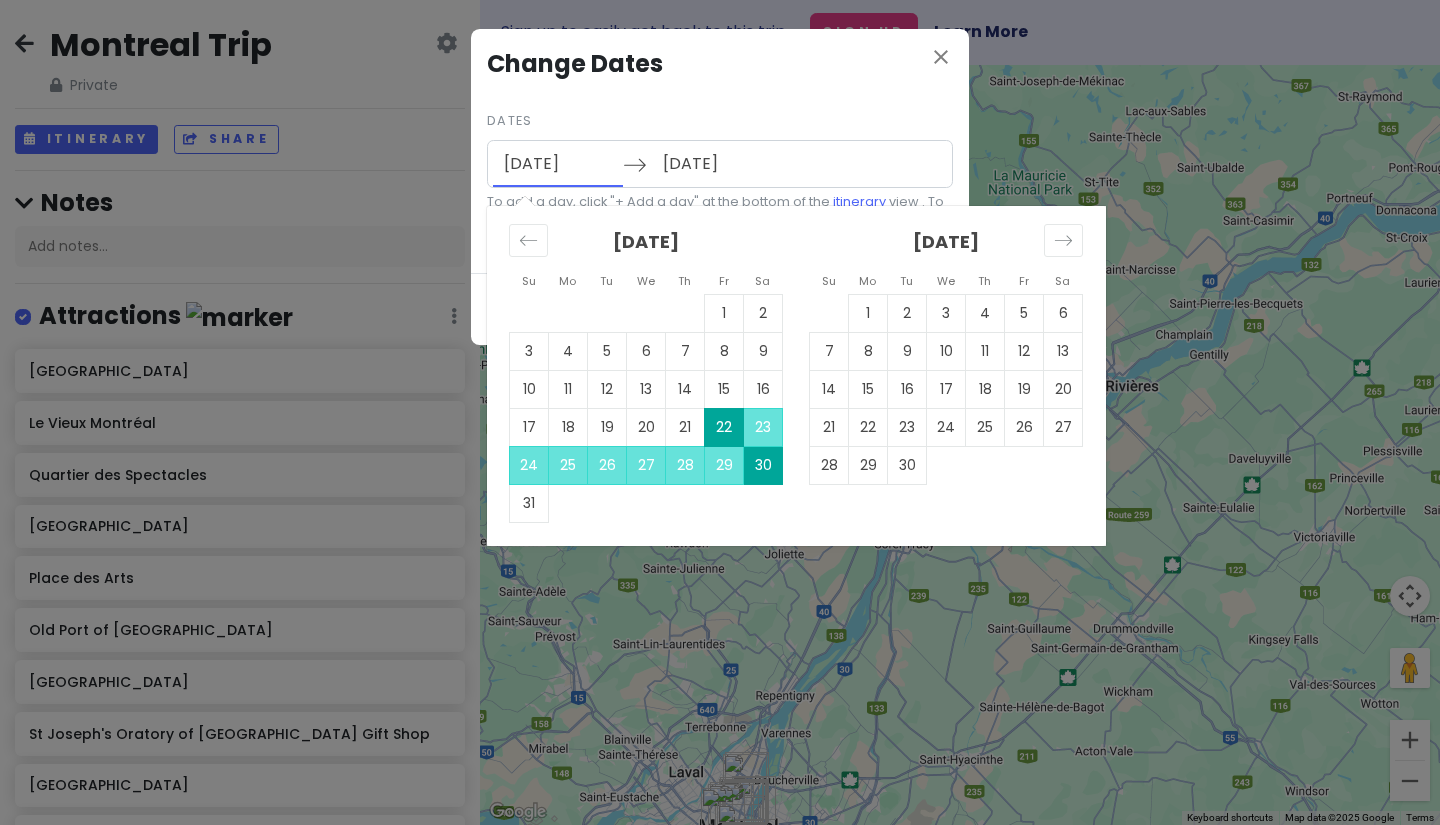 click on "[DATE]" at bounding box center [558, 164] 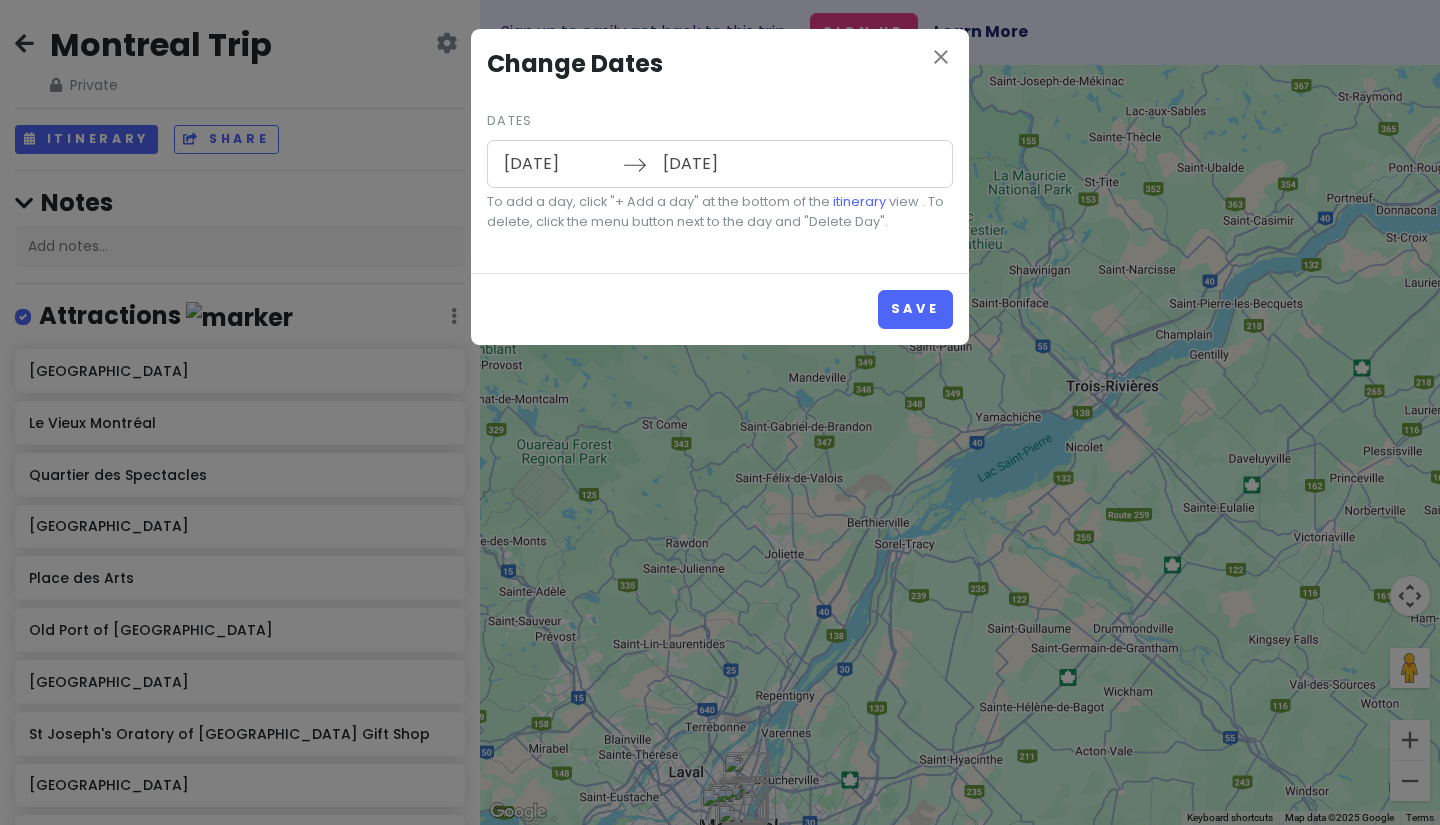 click on "[DATE]" at bounding box center (558, 164) 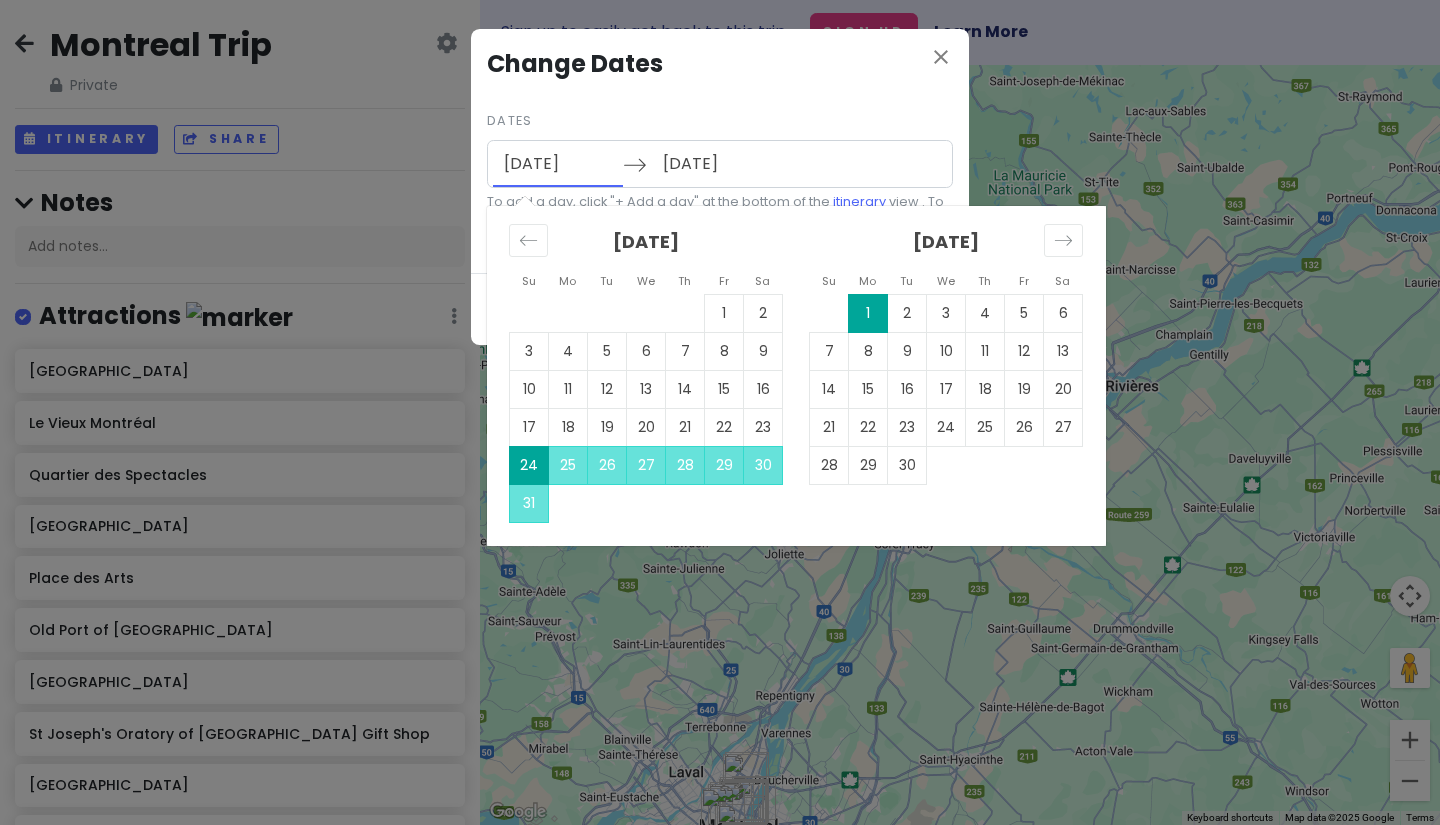 click on "6" at bounding box center [1063, 313] 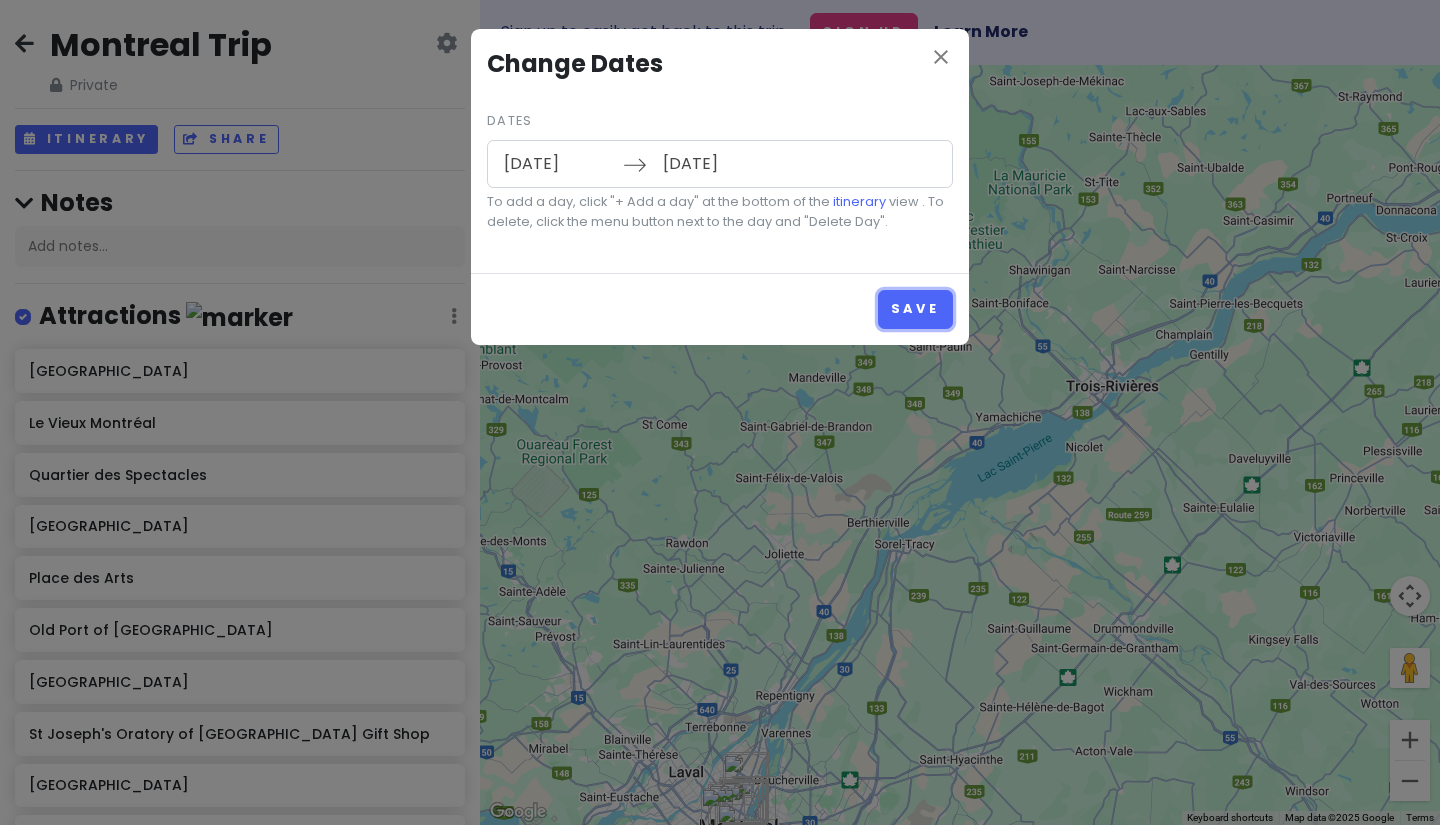 click on "Save" at bounding box center [915, 309] 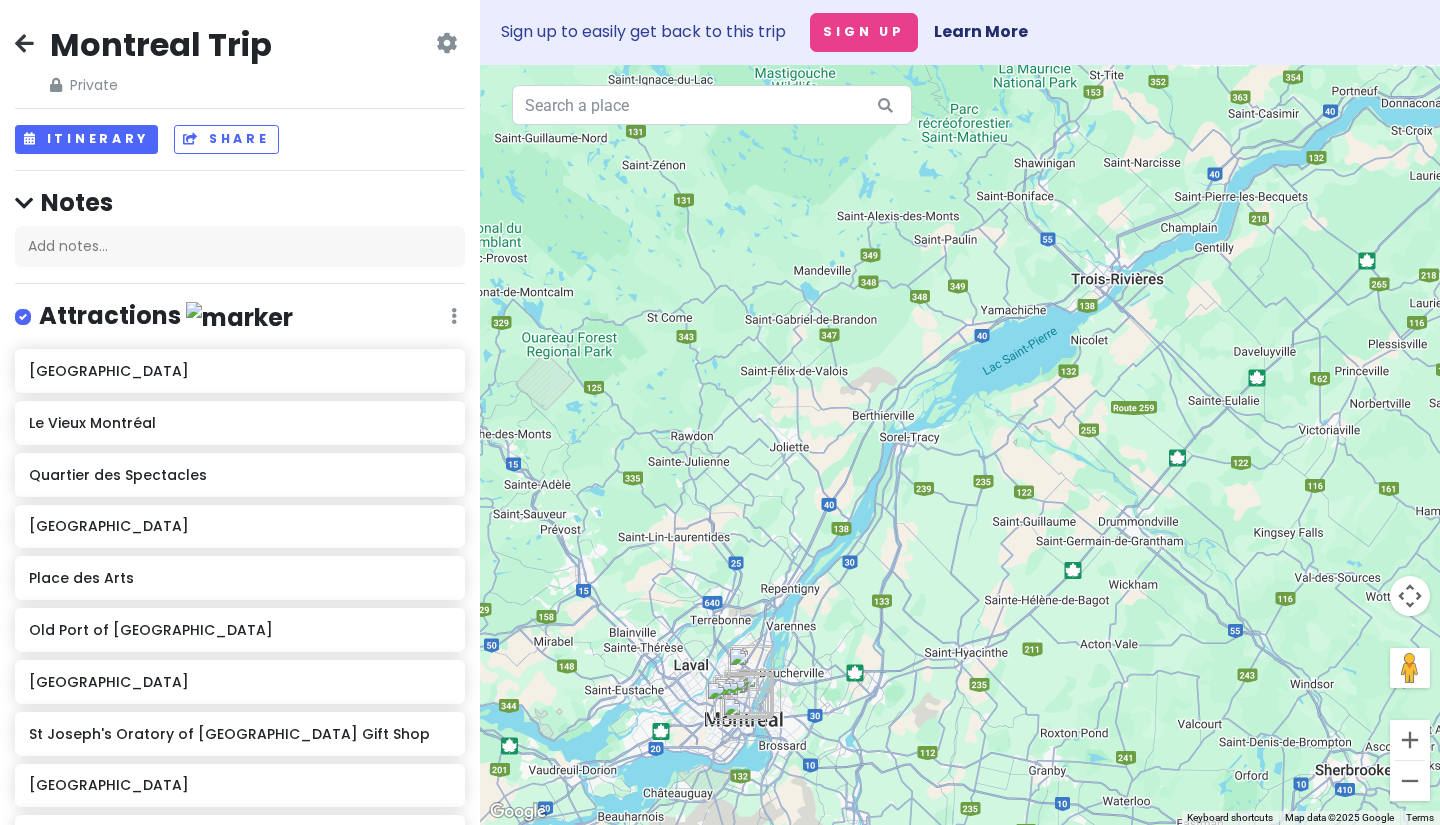 drag, startPoint x: 673, startPoint y: 609, endPoint x: 703, endPoint y: 462, distance: 150.03 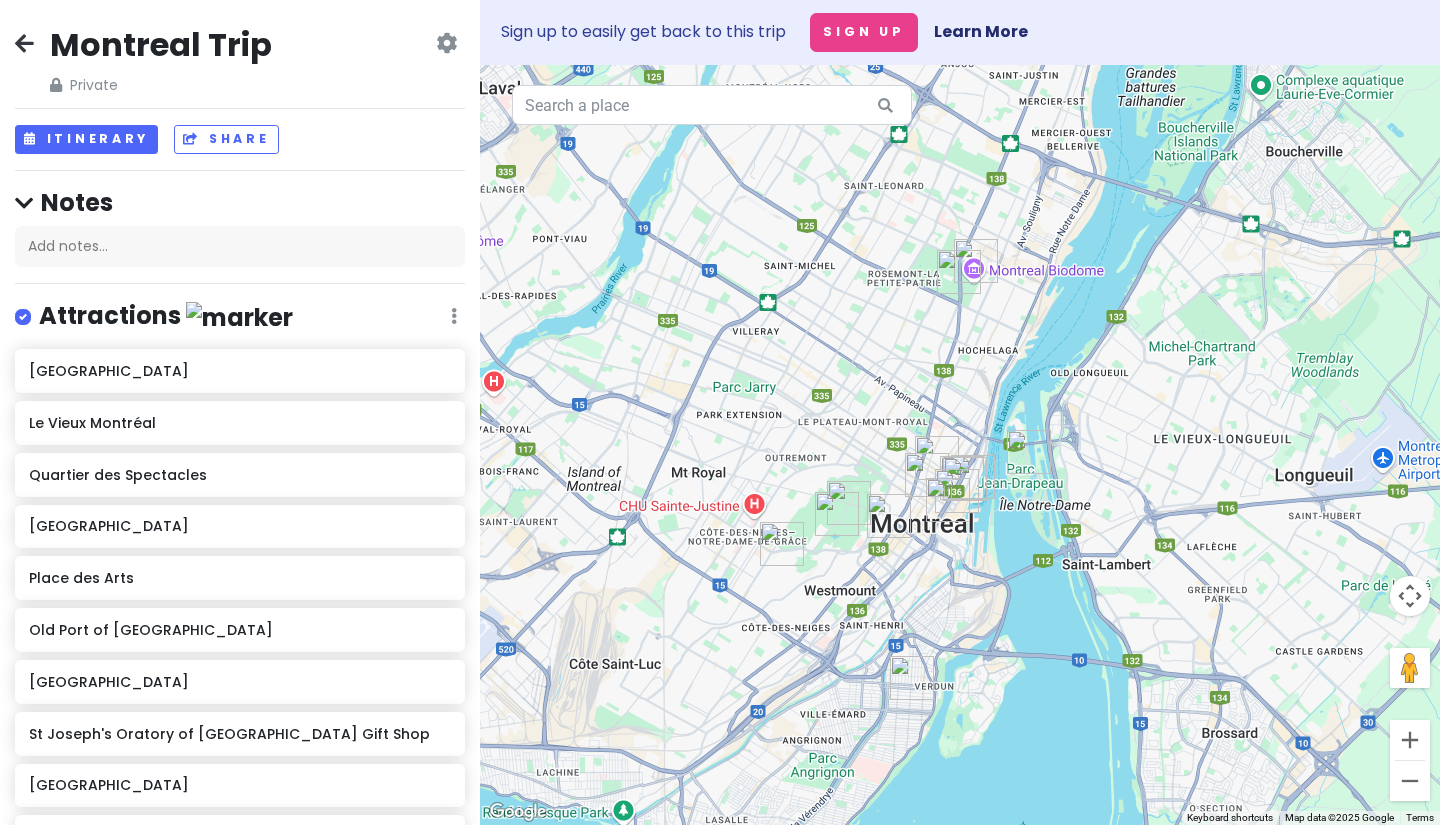 drag, startPoint x: 721, startPoint y: 511, endPoint x: 495, endPoint y: 213, distance: 374.00534 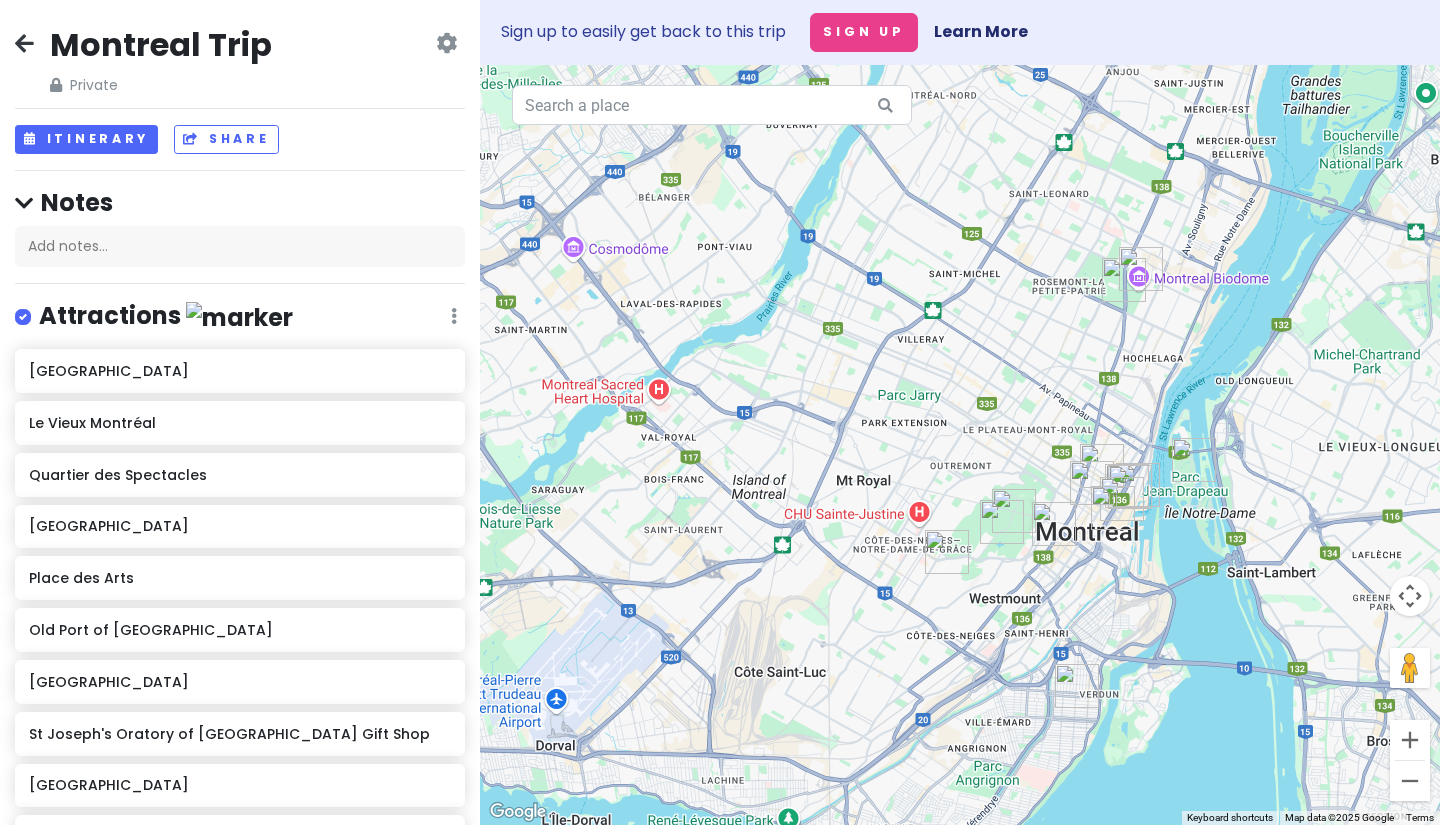 drag, startPoint x: 581, startPoint y: 276, endPoint x: 593, endPoint y: 267, distance: 15 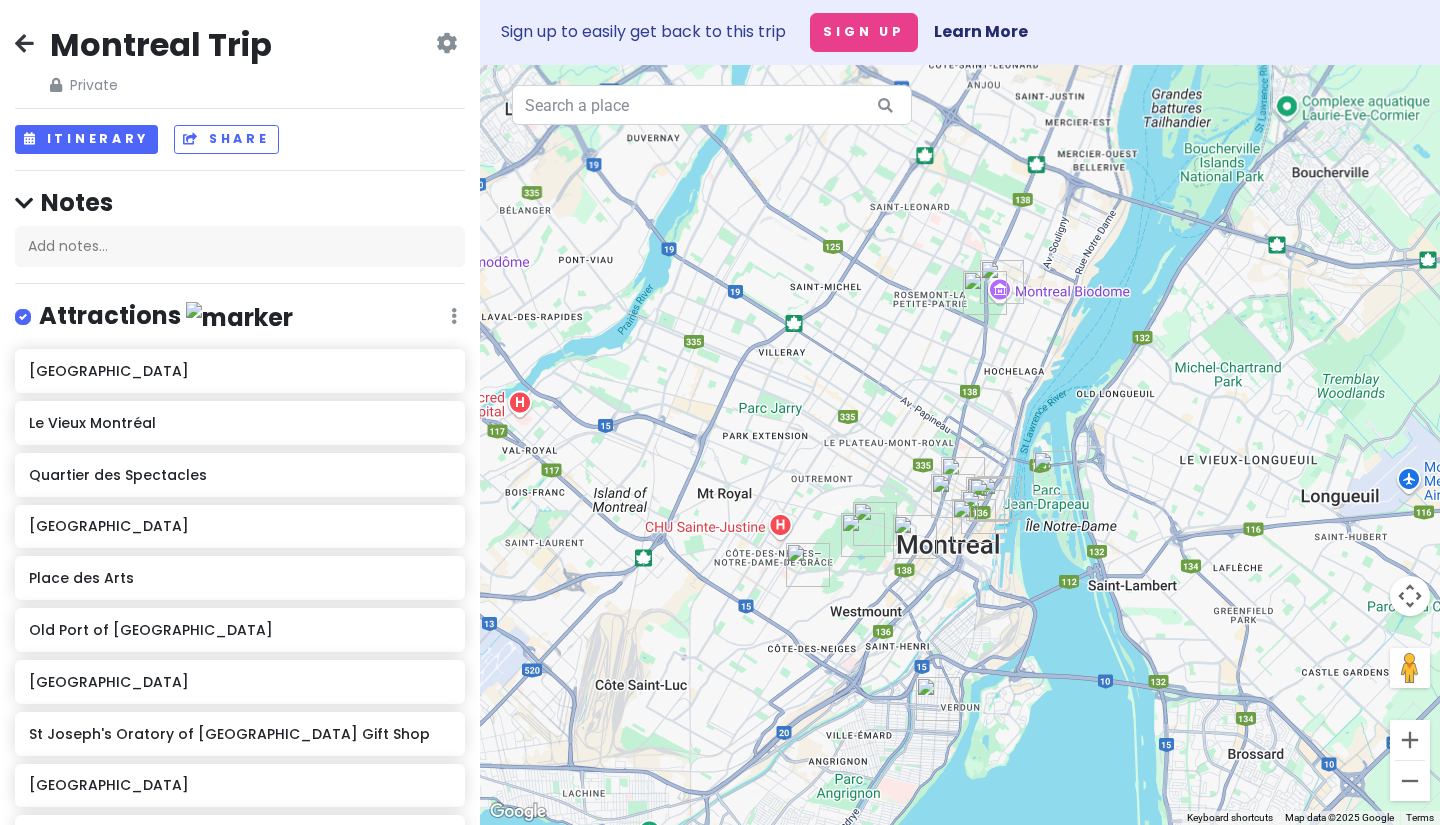 drag, startPoint x: 781, startPoint y: 428, endPoint x: 657, endPoint y: 370, distance: 136.89412 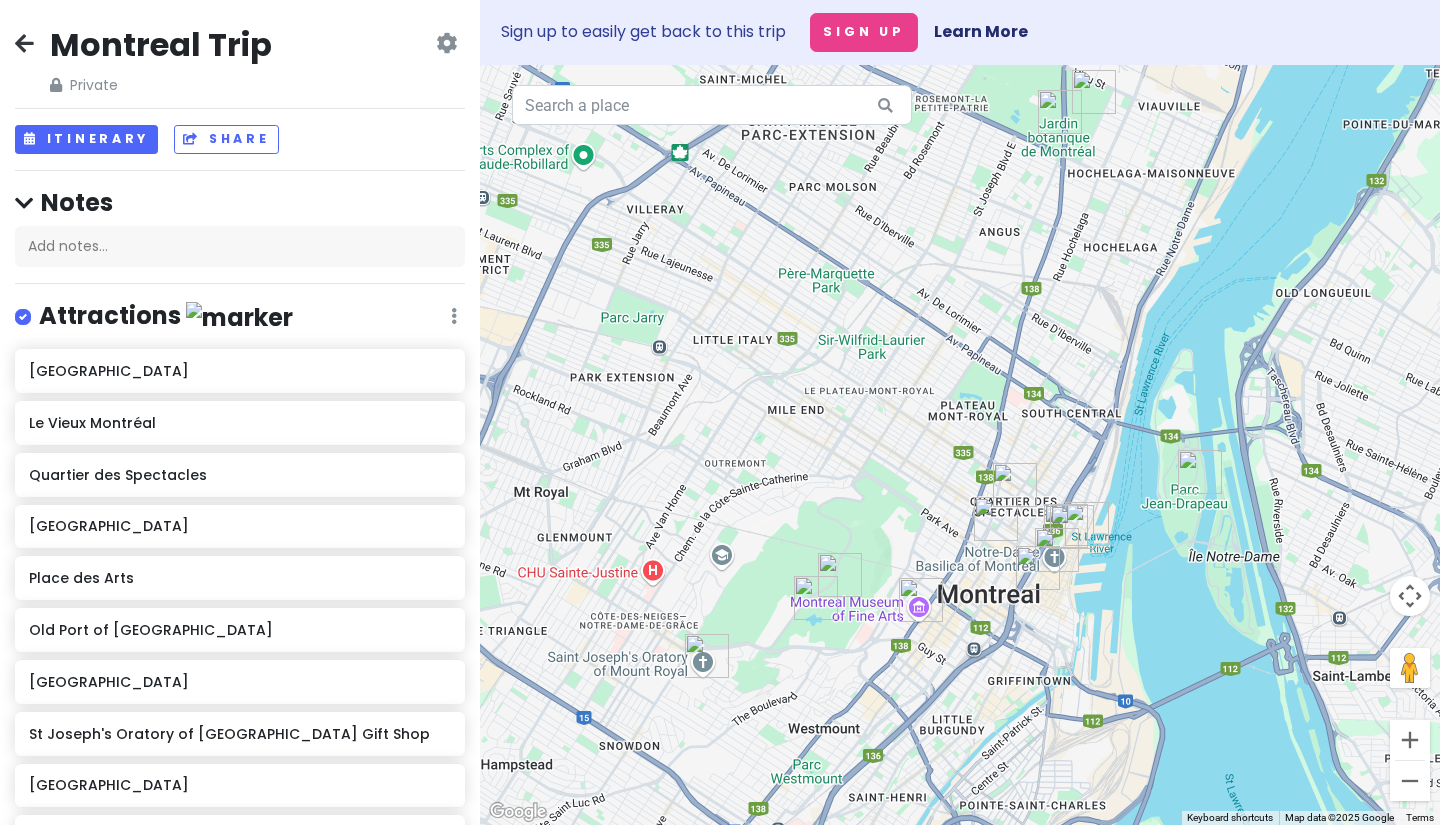 drag, startPoint x: 686, startPoint y: 388, endPoint x: 697, endPoint y: 395, distance: 13.038404 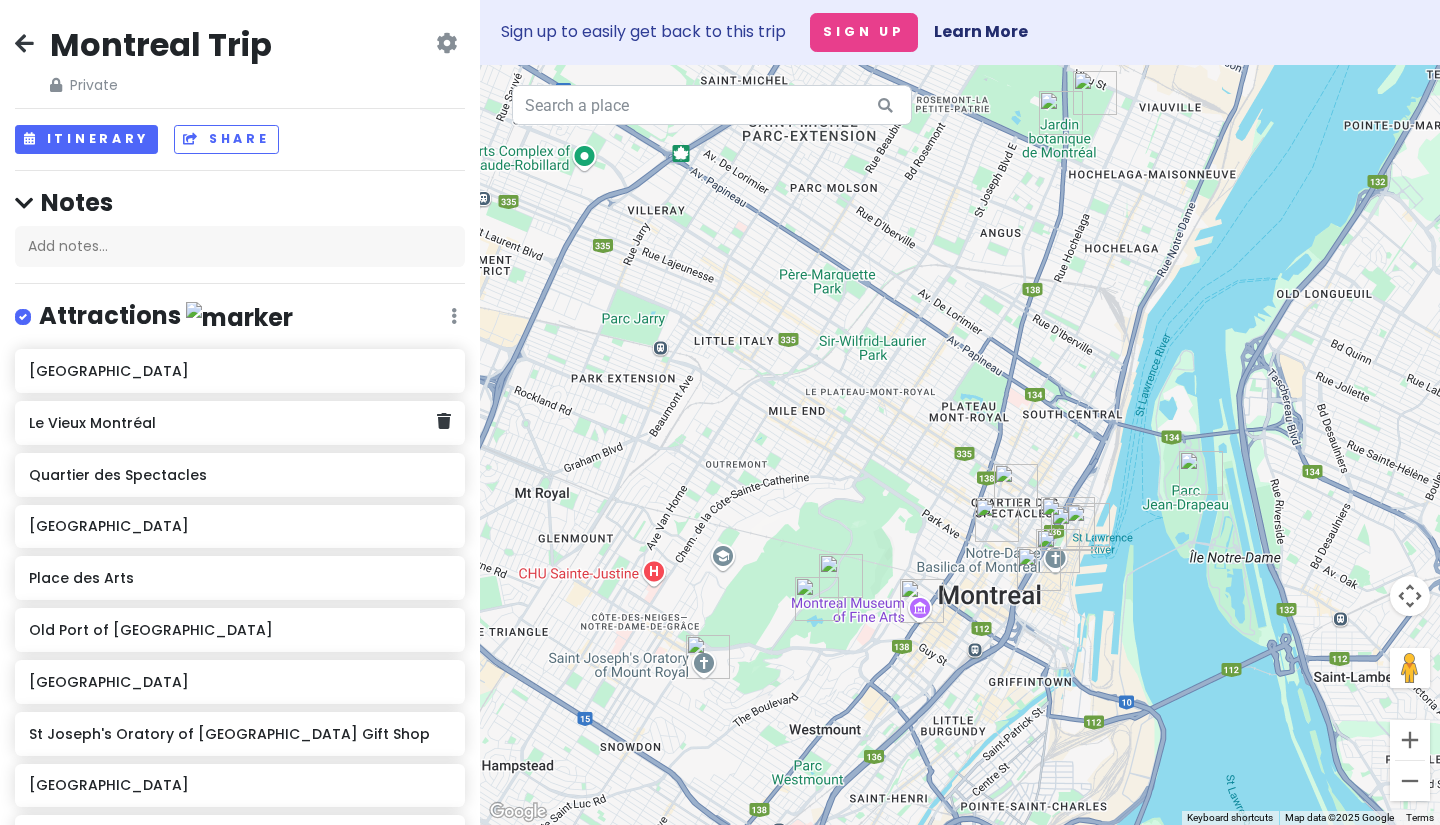 scroll, scrollTop: 300, scrollLeft: 0, axis: vertical 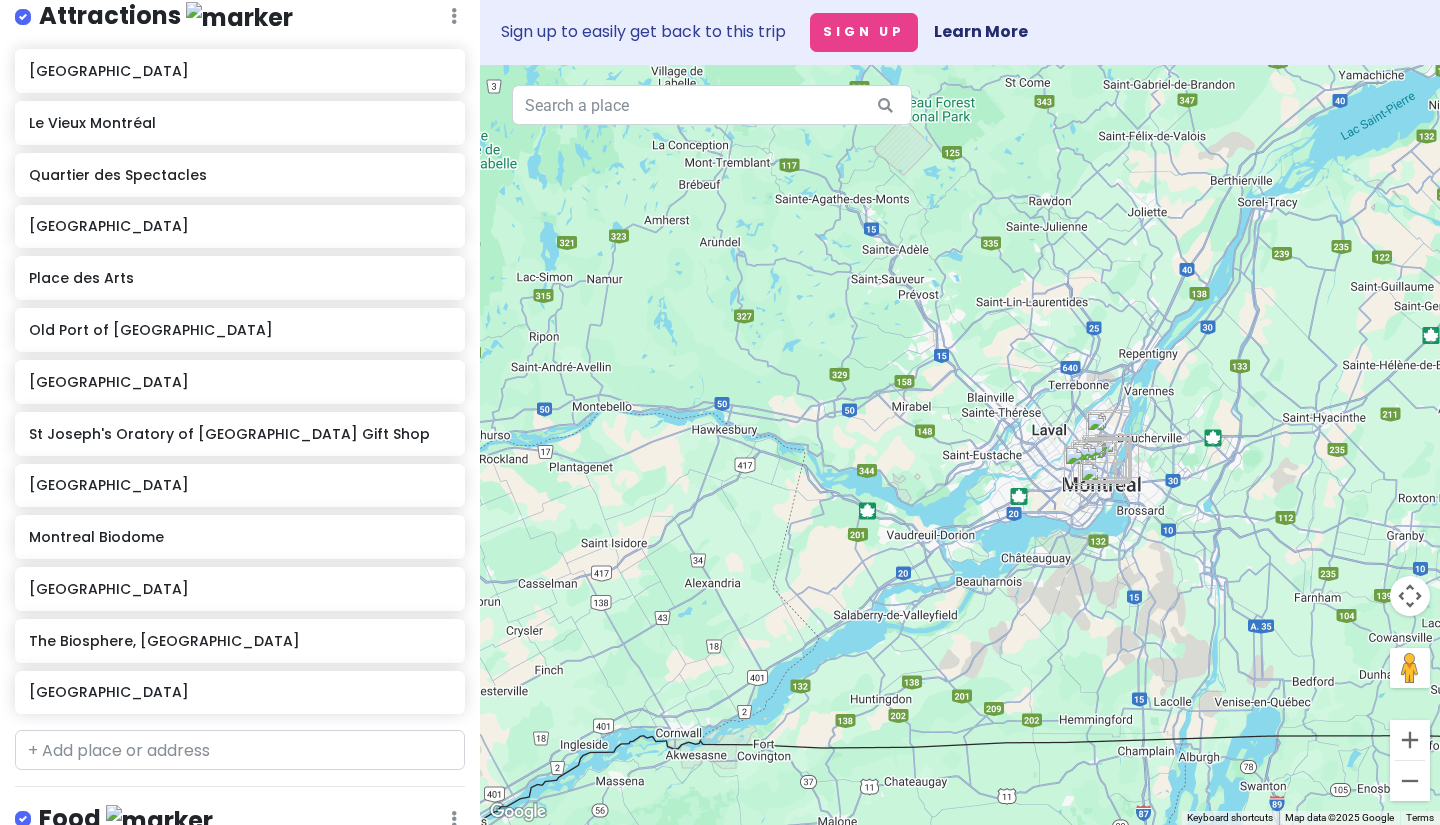 drag, startPoint x: 1120, startPoint y: 207, endPoint x: 1114, endPoint y: 357, distance: 150.11995 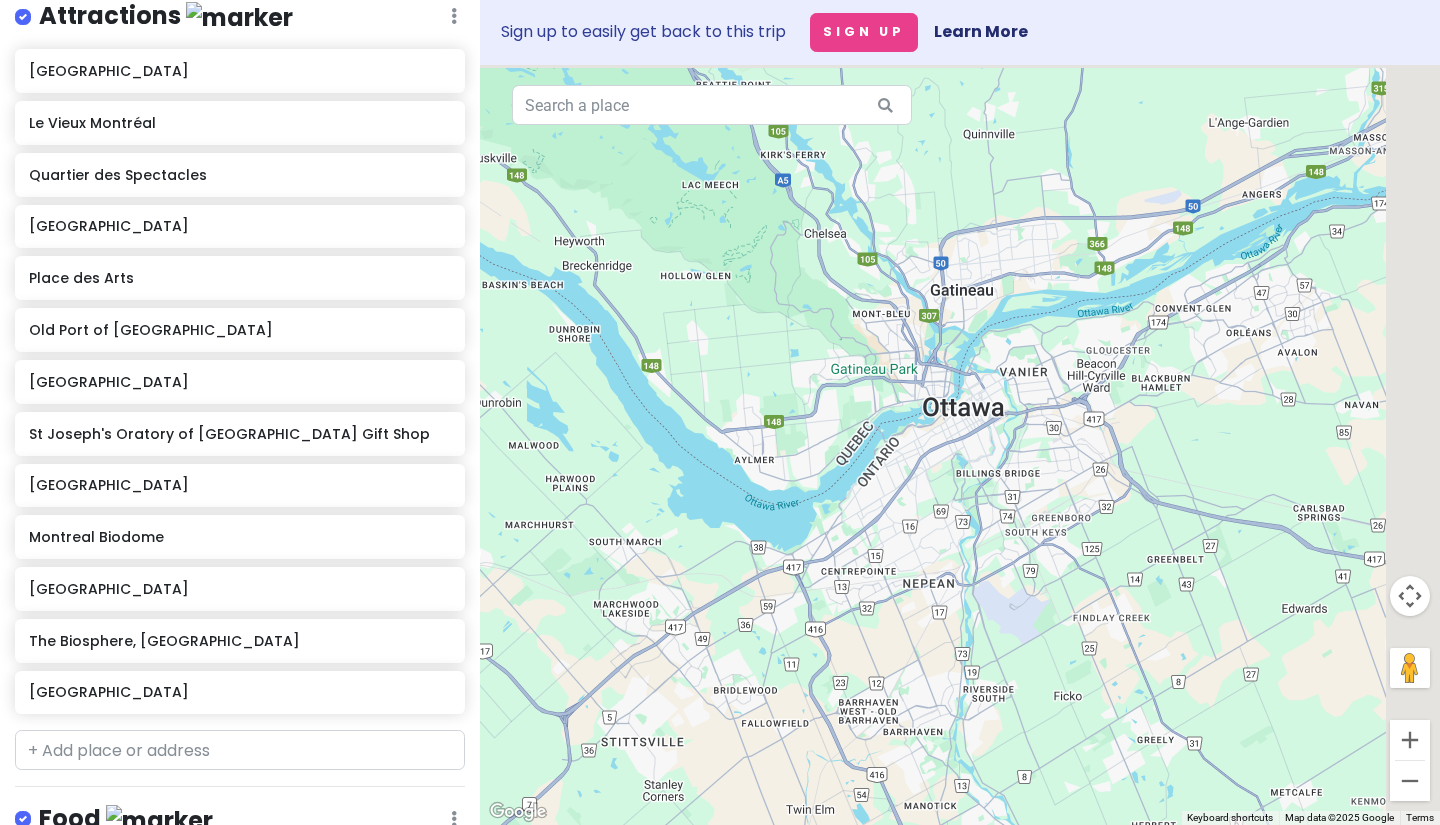 drag, startPoint x: 1294, startPoint y: 422, endPoint x: 894, endPoint y: 484, distance: 404.7765 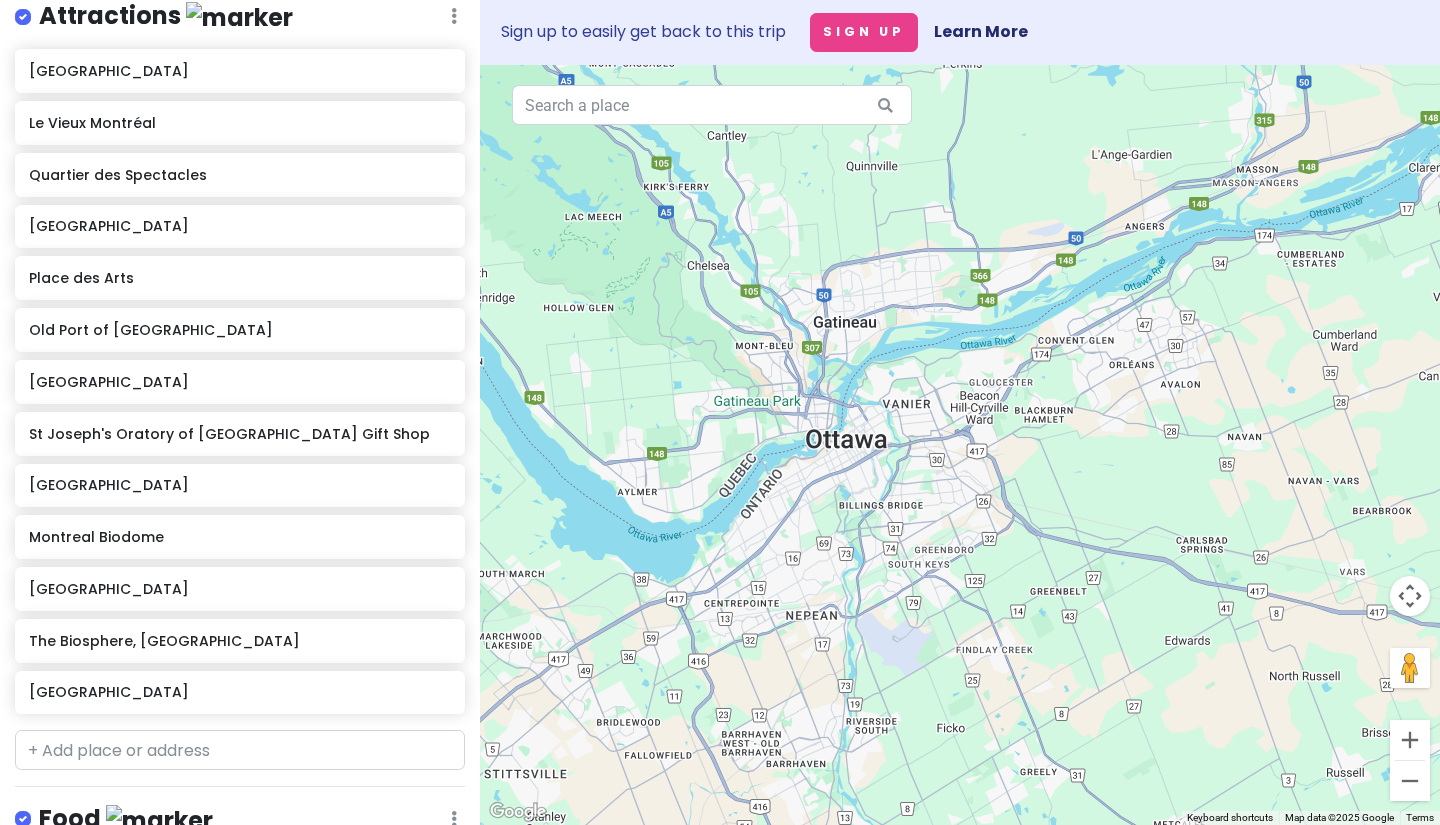 drag, startPoint x: 894, startPoint y: 484, endPoint x: 994, endPoint y: 508, distance: 102.83968 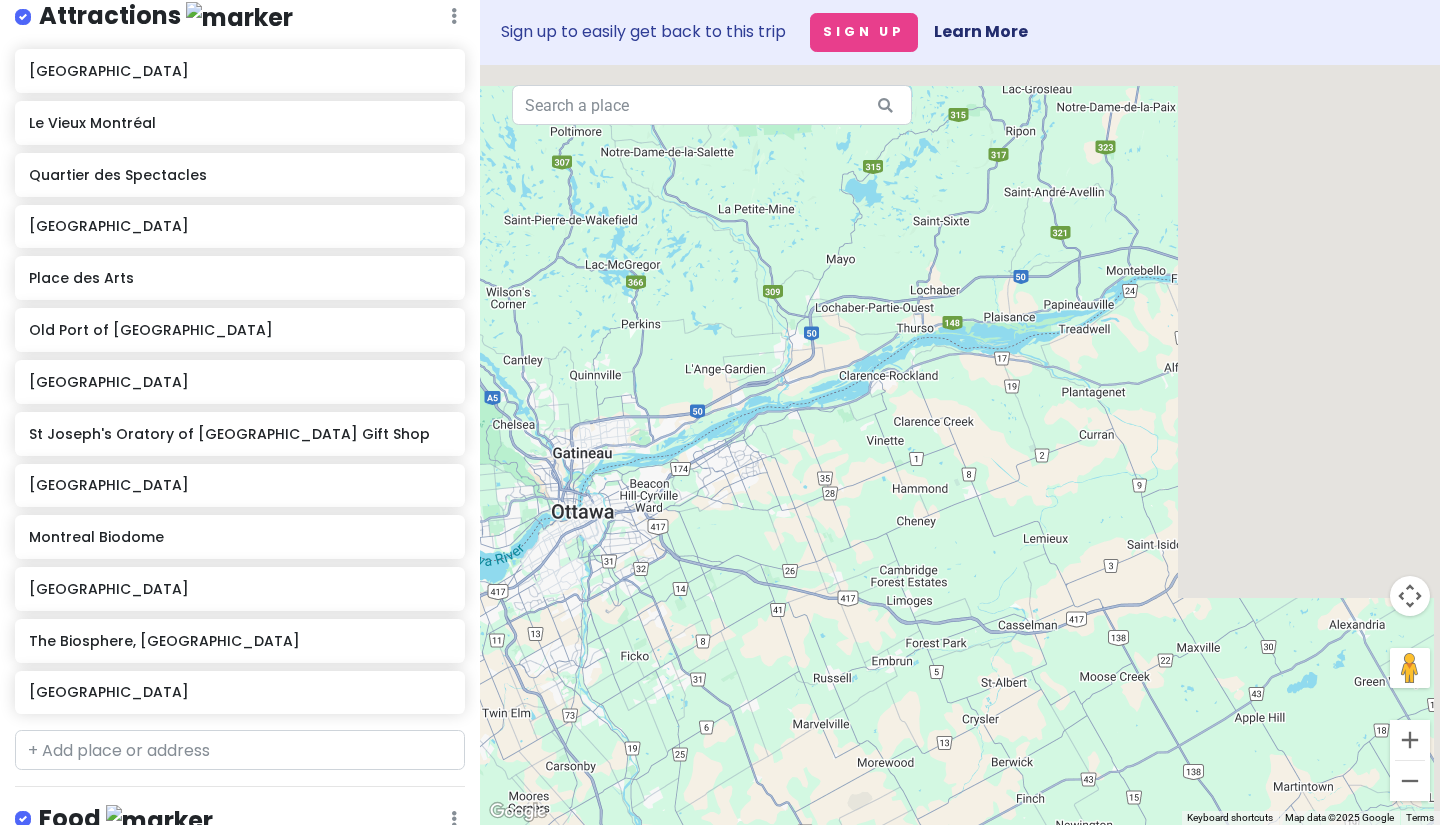 drag, startPoint x: 1138, startPoint y: 504, endPoint x: 771, endPoint y: 513, distance: 367.11035 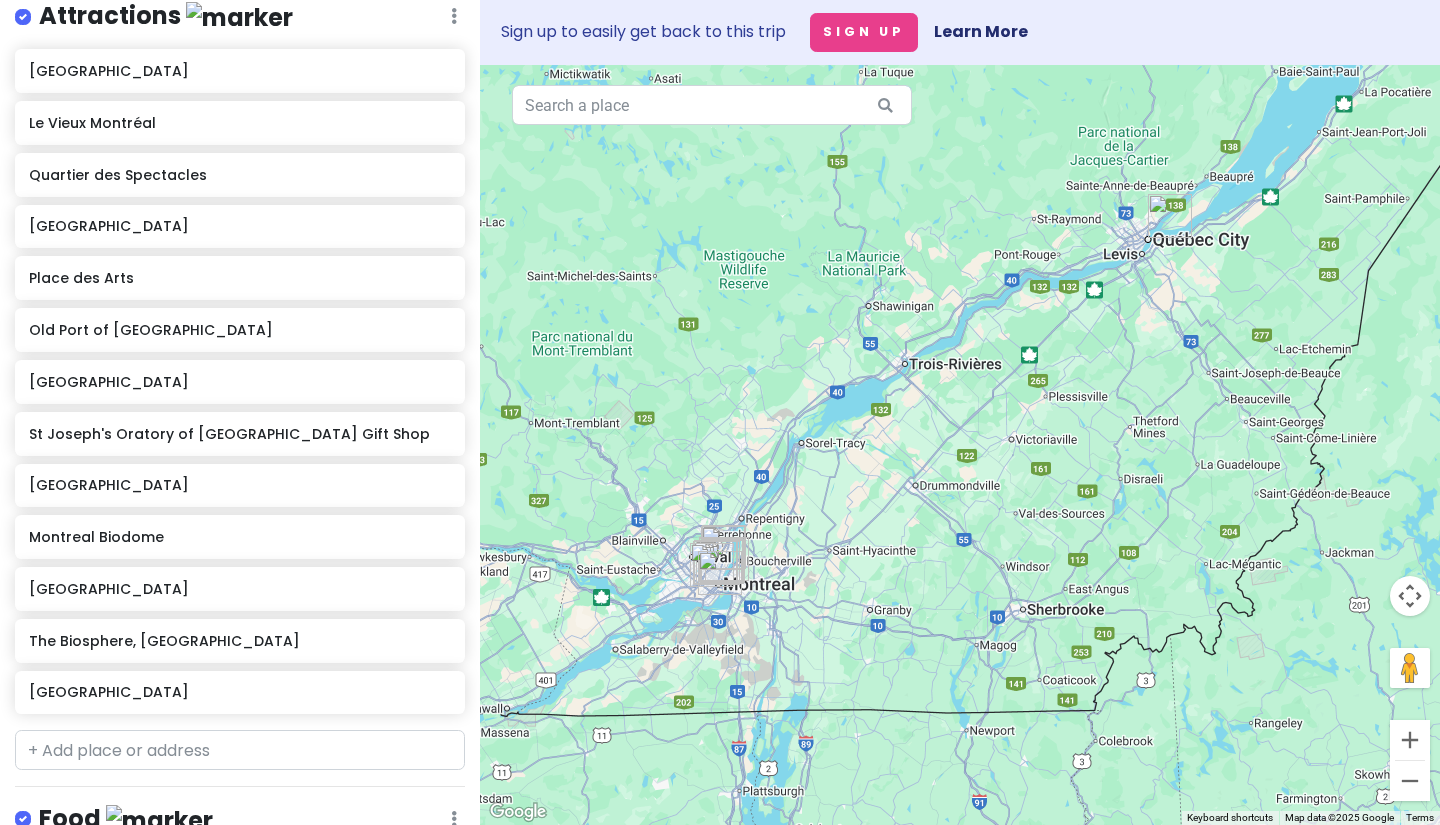 drag, startPoint x: 1138, startPoint y: 460, endPoint x: 700, endPoint y: 582, distance: 454.67352 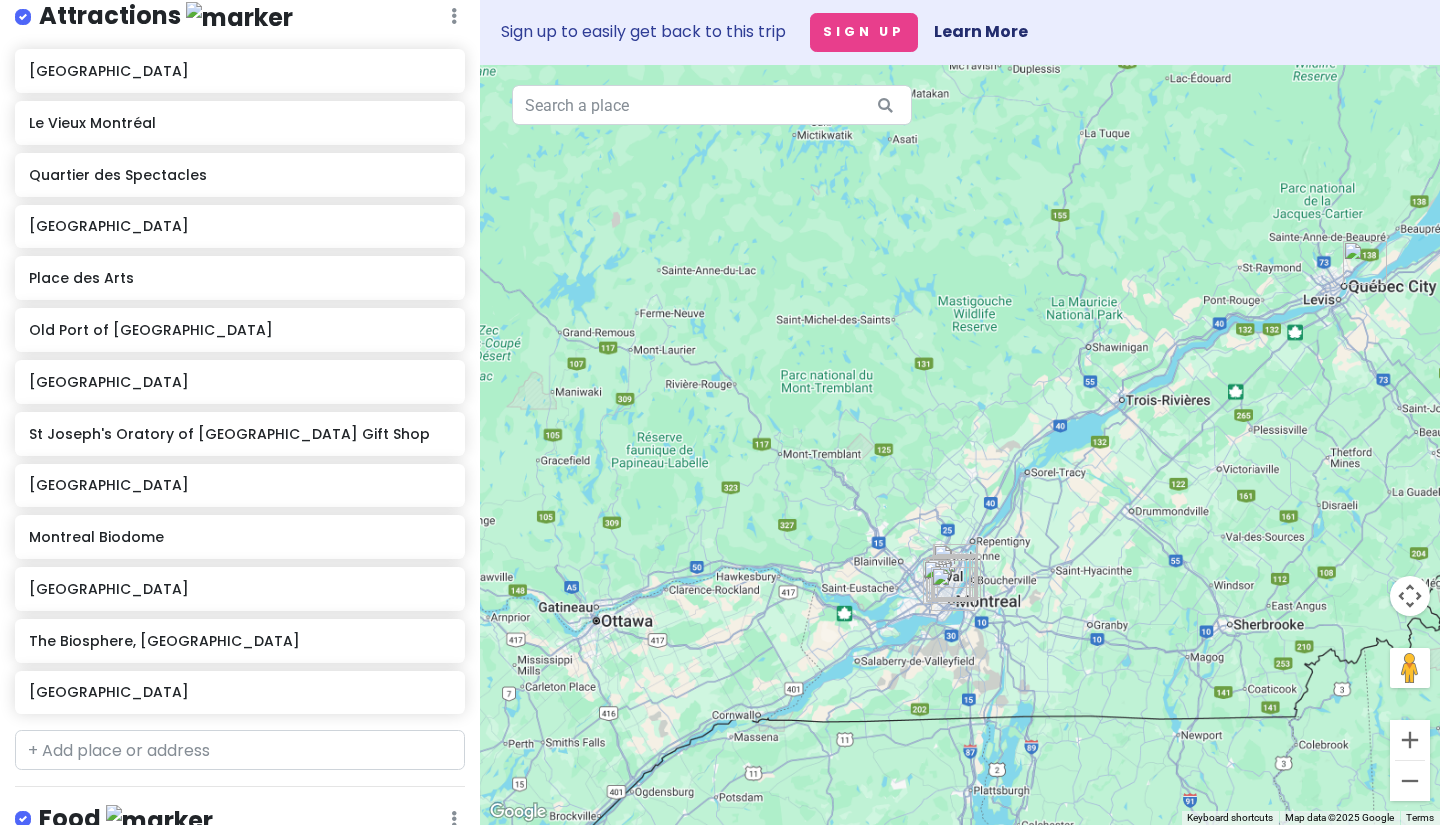 drag, startPoint x: 789, startPoint y: 469, endPoint x: 999, endPoint y: 485, distance: 210.60864 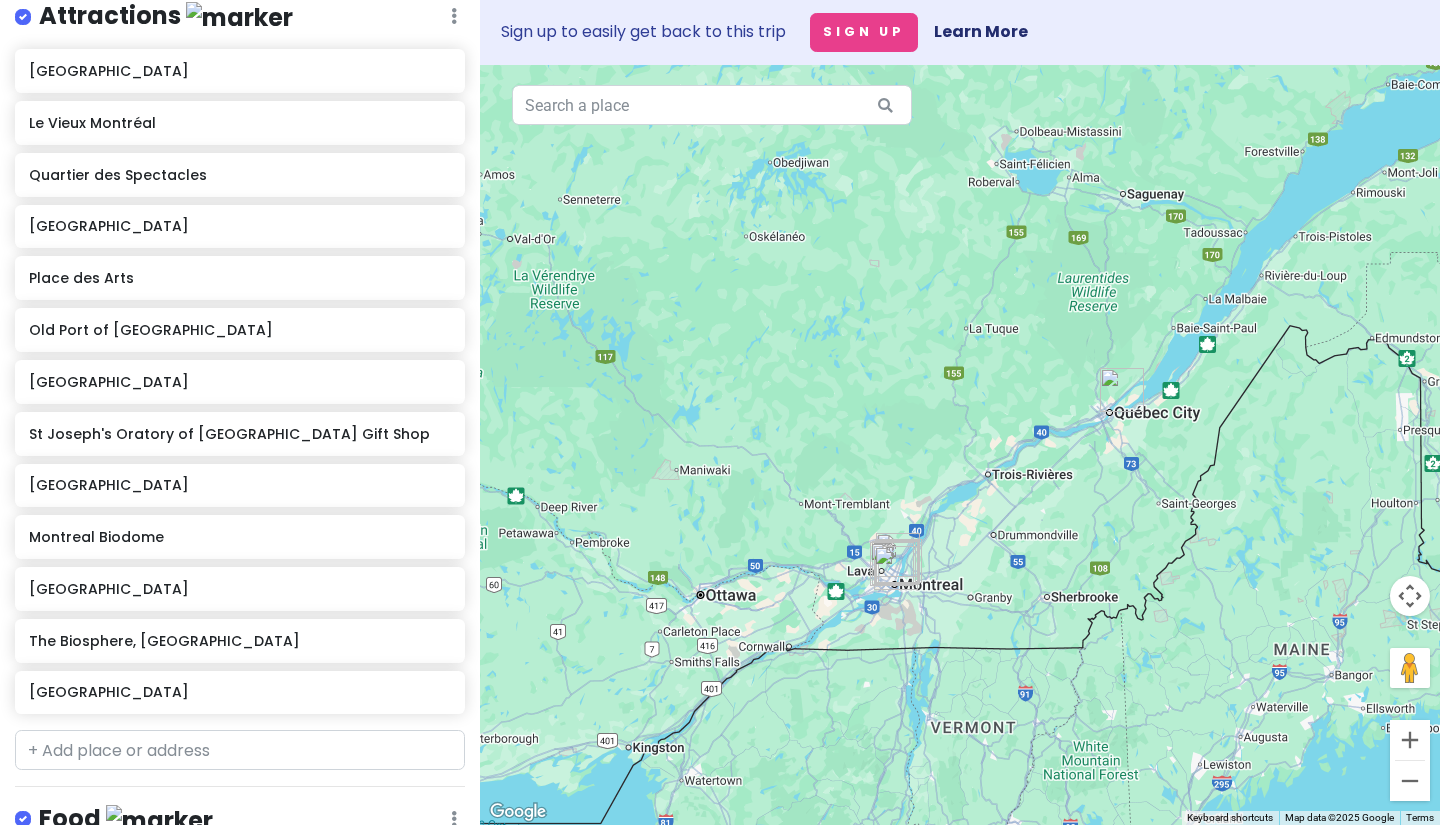 drag, startPoint x: 1129, startPoint y: 496, endPoint x: 1041, endPoint y: 533, distance: 95.462036 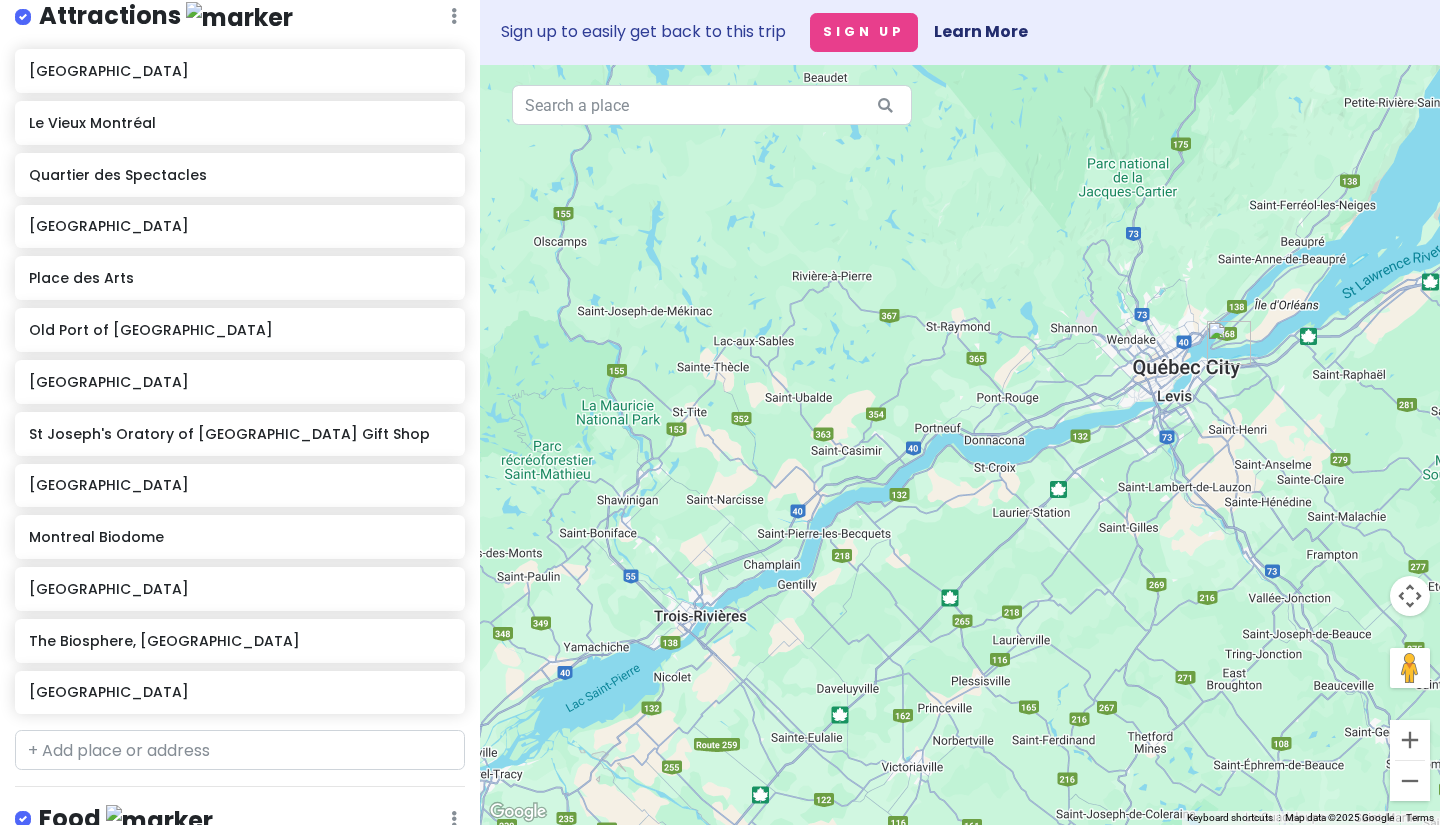 drag, startPoint x: 1070, startPoint y: 417, endPoint x: 1042, endPoint y: 421, distance: 28.284271 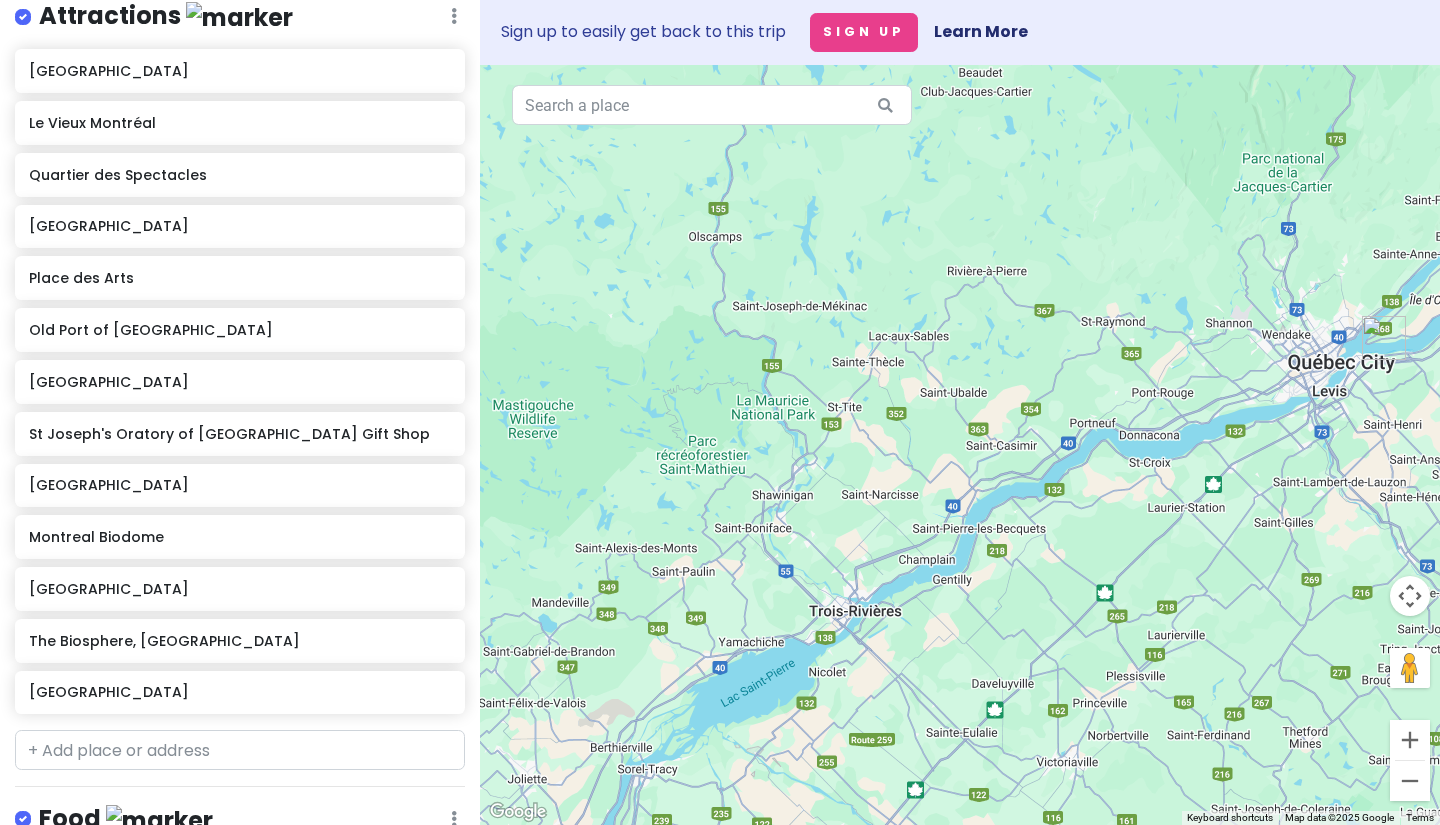 drag, startPoint x: 1011, startPoint y: 439, endPoint x: 1236, endPoint y: 302, distance: 263.4274 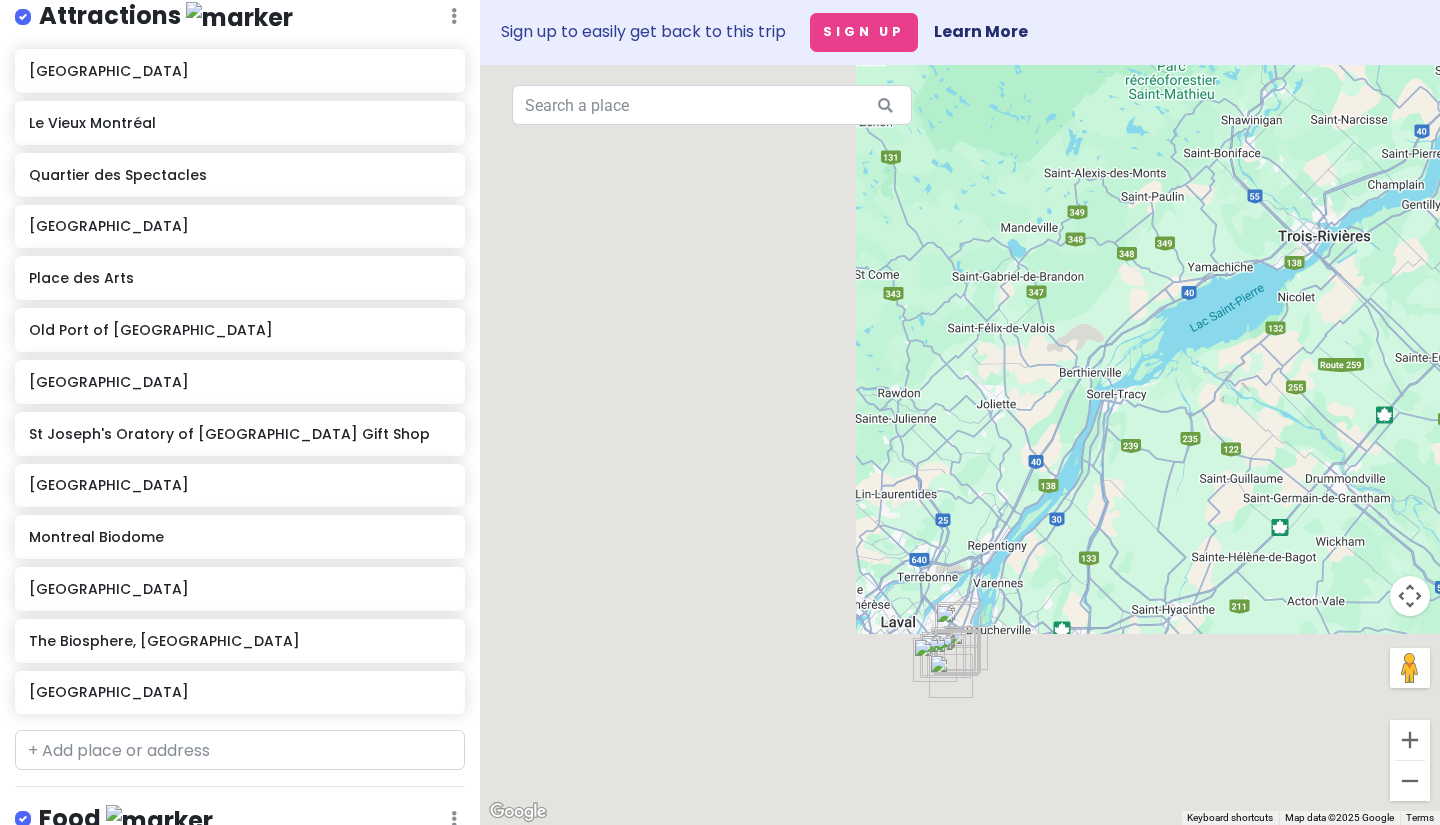 drag, startPoint x: 631, startPoint y: 438, endPoint x: 1065, endPoint y: 140, distance: 526.4599 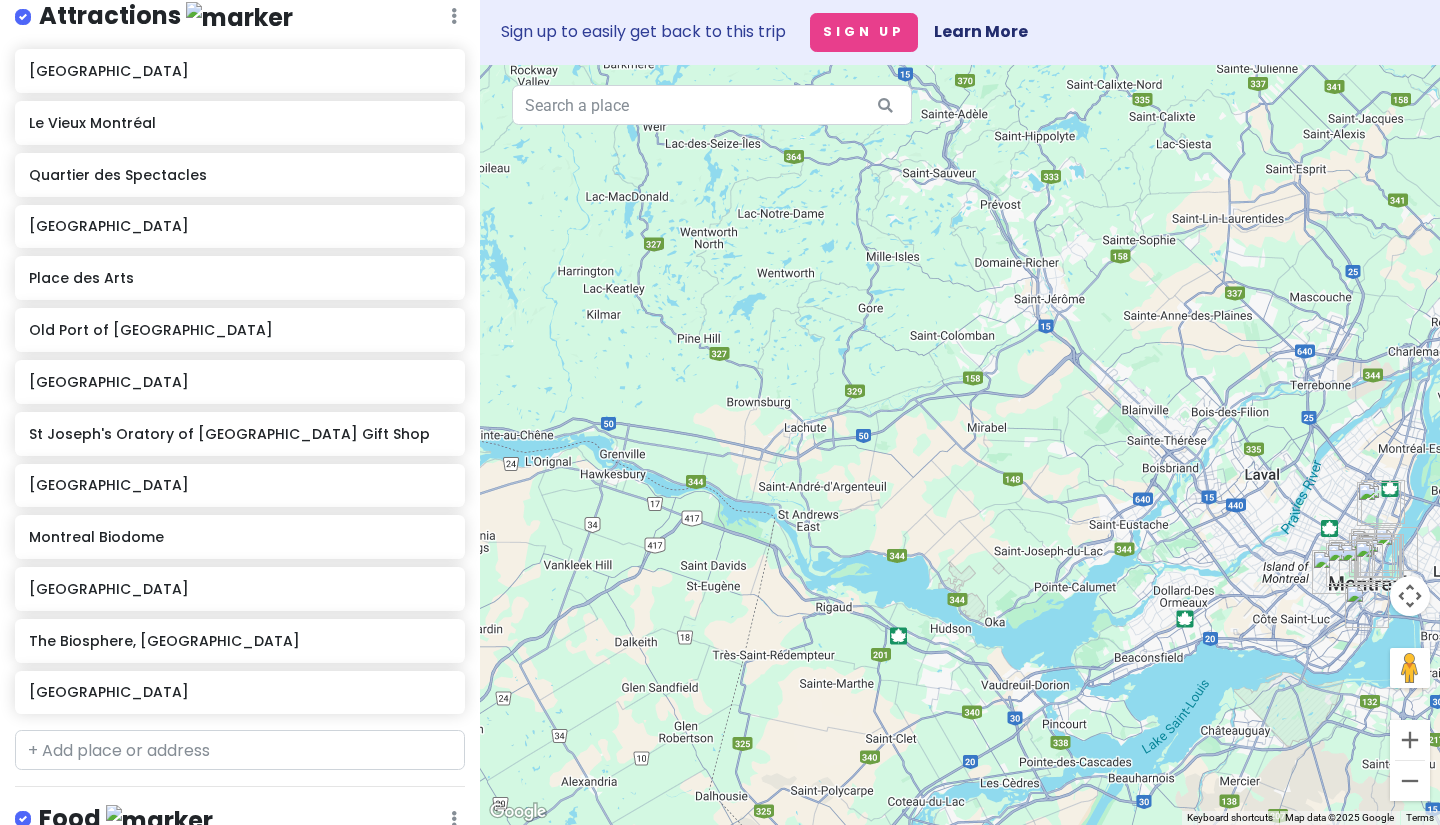 drag, startPoint x: 850, startPoint y: 483, endPoint x: 1074, endPoint y: 494, distance: 224.26993 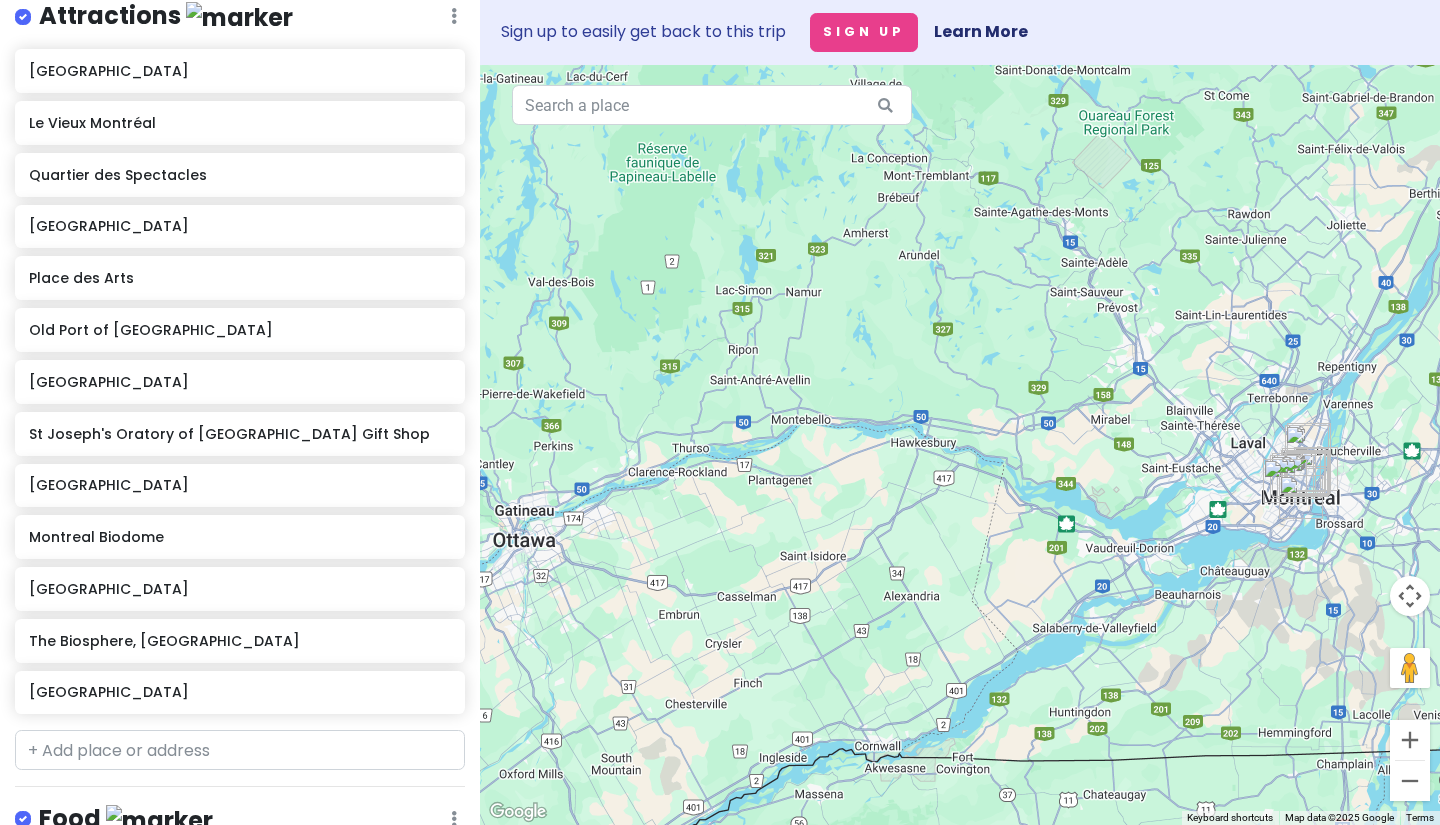 drag, startPoint x: 832, startPoint y: 529, endPoint x: 924, endPoint y: 427, distance: 137.36084 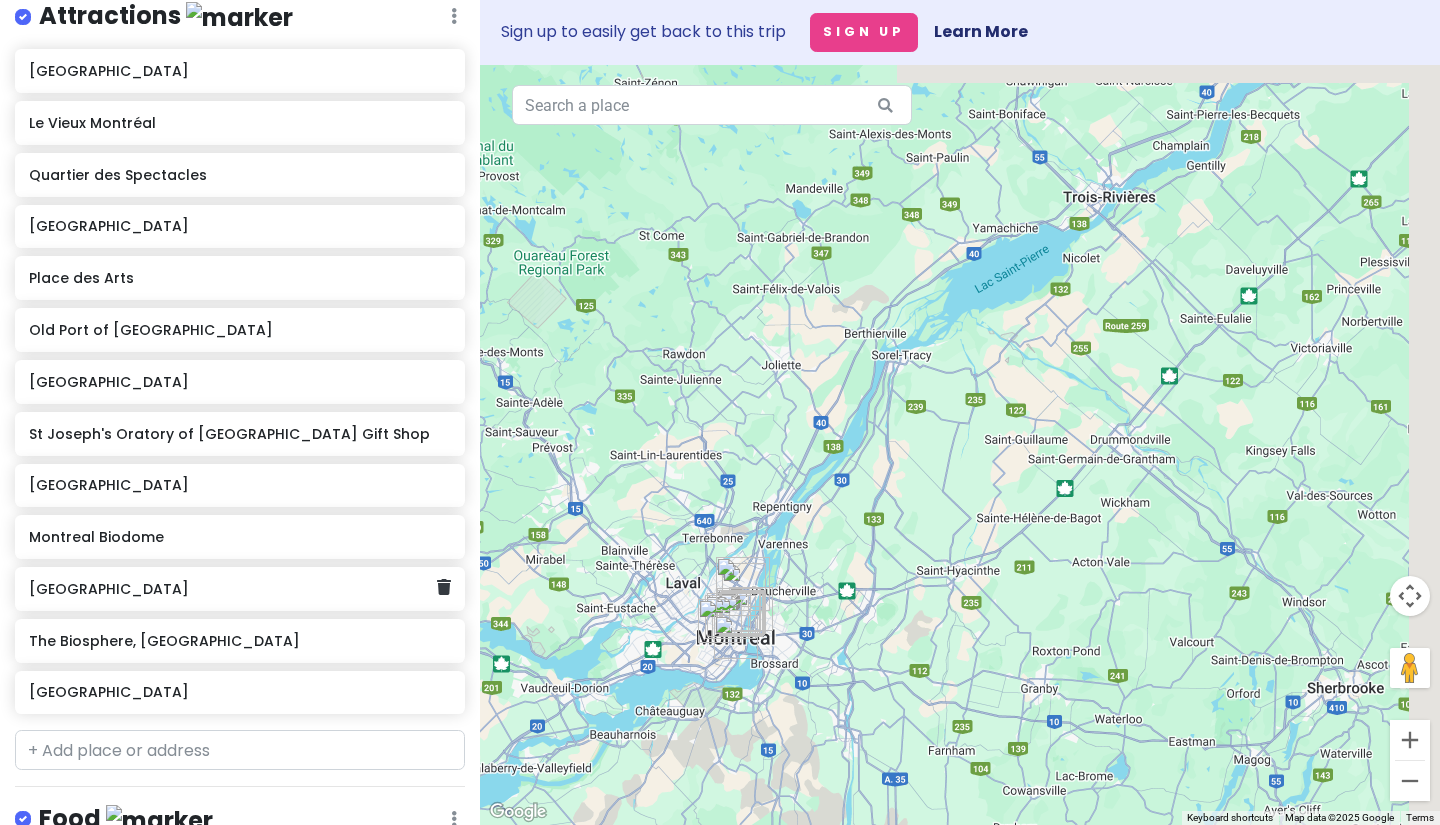 drag, startPoint x: 924, startPoint y: 427, endPoint x: 352, endPoint y: 579, distance: 591.8513 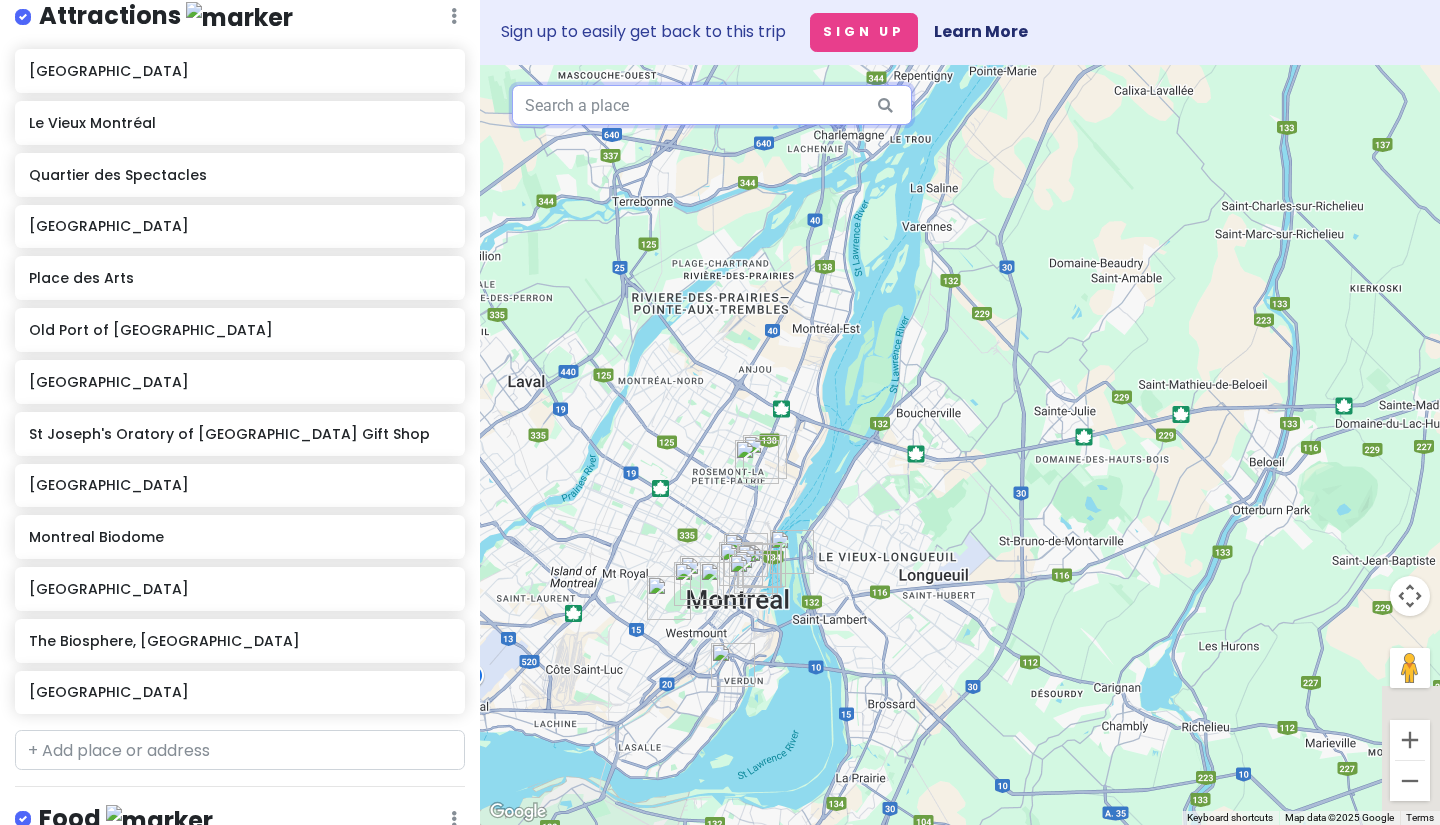 drag, startPoint x: 743, startPoint y: 472, endPoint x: 821, endPoint y: -60, distance: 537.6876 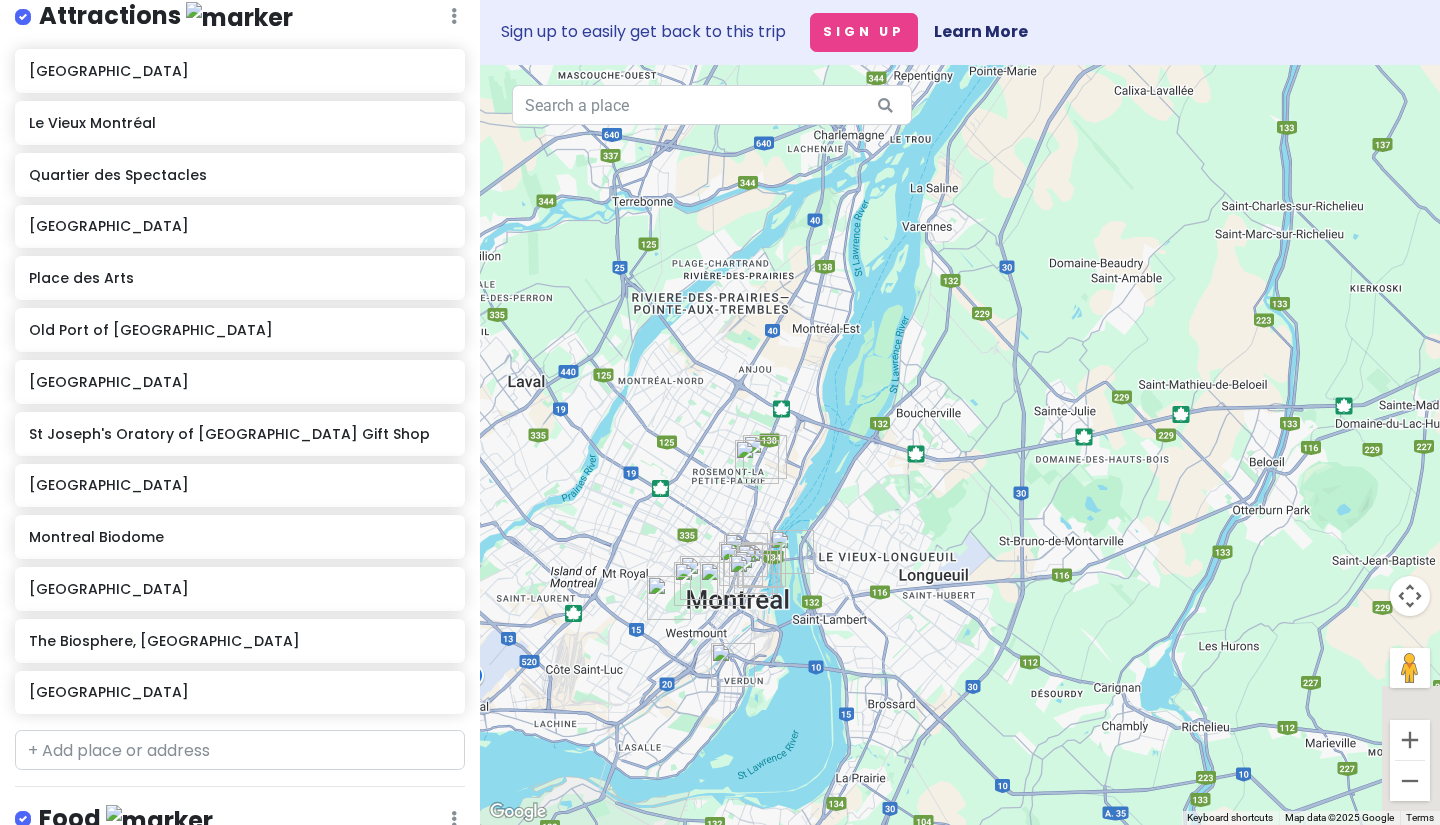 click on "Montreal Trip Private Change Dates Make a Copy Delete Trip Go Pro ⚡️ Give Feedback 💡 Support Scout ☕️ Itinerary Share Notes Add notes... Attractions   Edit Reorder Delete List [GEOGRAPHIC_DATA] [GEOGRAPHIC_DATA] [GEOGRAPHIC_DATA] [GEOGRAPHIC_DATA] [GEOGRAPHIC_DATA] [GEOGRAPHIC_DATA] [GEOGRAPHIC_DATA] of [GEOGRAPHIC_DATA] Gift Shop [GEOGRAPHIC_DATA] [GEOGRAPHIC_DATA] The Biosphere, Environment Museum [GEOGRAPHIC_DATA] Area Food   Edit Reorder Delete List Terrasse [PERSON_NAME] Crew Collective & Cafe Accommodations   Edit Reorder Delete List Find hotels on [DOMAIN_NAME] [GEOGRAPHIC_DATA] + Add a section Sign up to easily get back to this trip Sign Up Learn More To navigate the map with touch gestures double-tap and hold your finger on the map, then drag the map. ← Move left → Move right ↑ Move up ↓ Move down + Zoom in - Zoom out Home Jump left by 75% End Jump right by 75% Page Up Jump up by 75% Page Down Jump down by 75% Map Data 2 km" at bounding box center [720, 412] 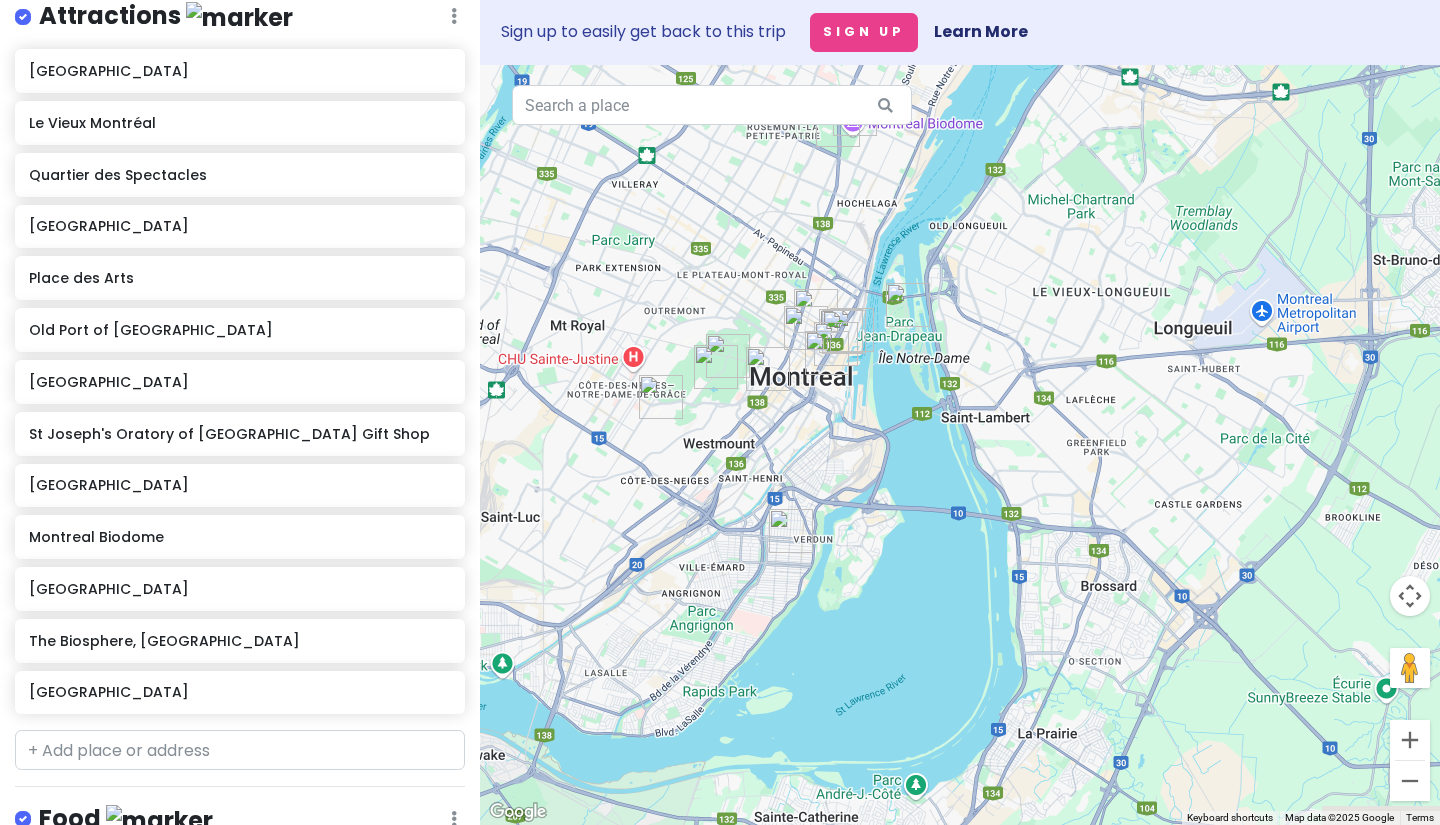 drag, startPoint x: 713, startPoint y: 560, endPoint x: 768, endPoint y: 255, distance: 309.91934 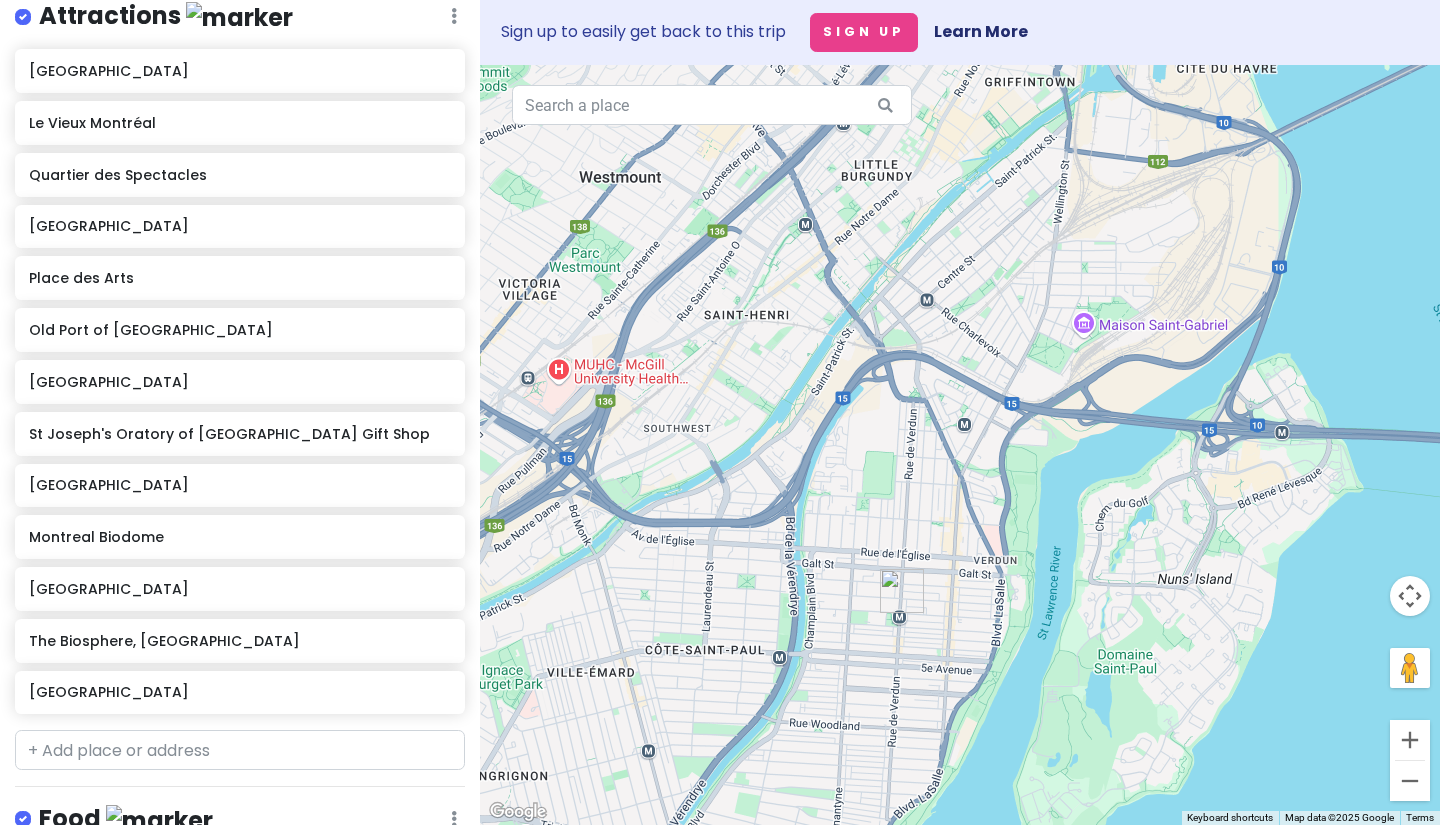drag, startPoint x: 762, startPoint y: 456, endPoint x: 802, endPoint y: 201, distance: 258.1182 